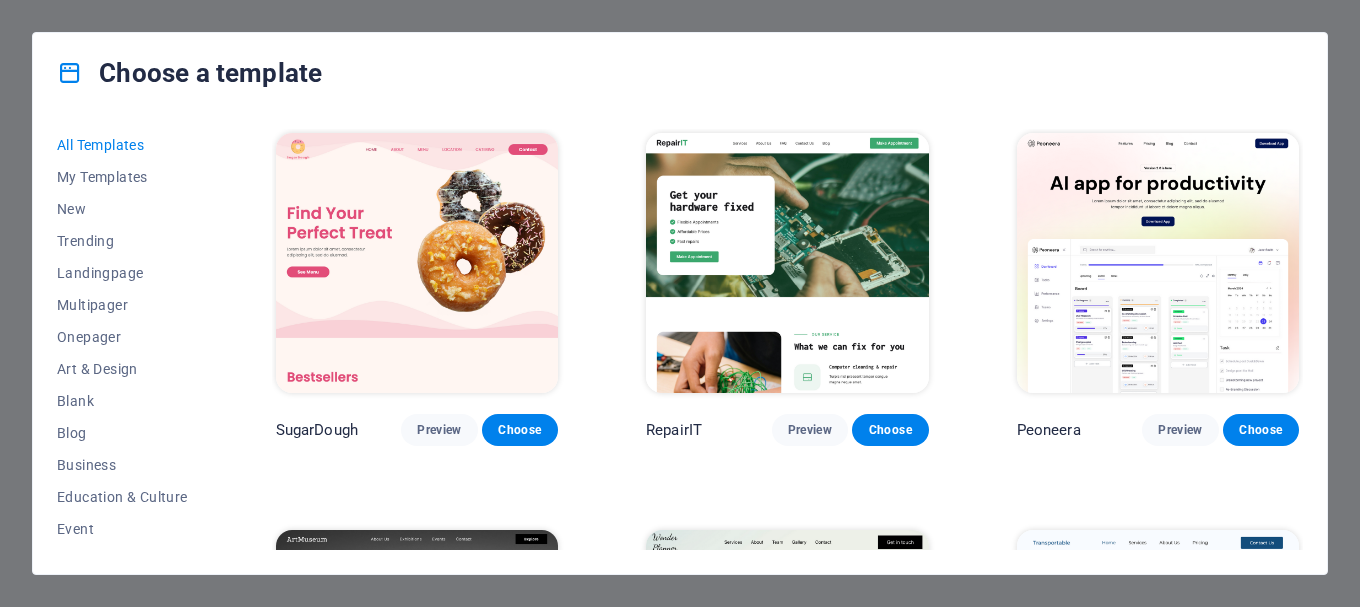 scroll, scrollTop: 0, scrollLeft: 0, axis: both 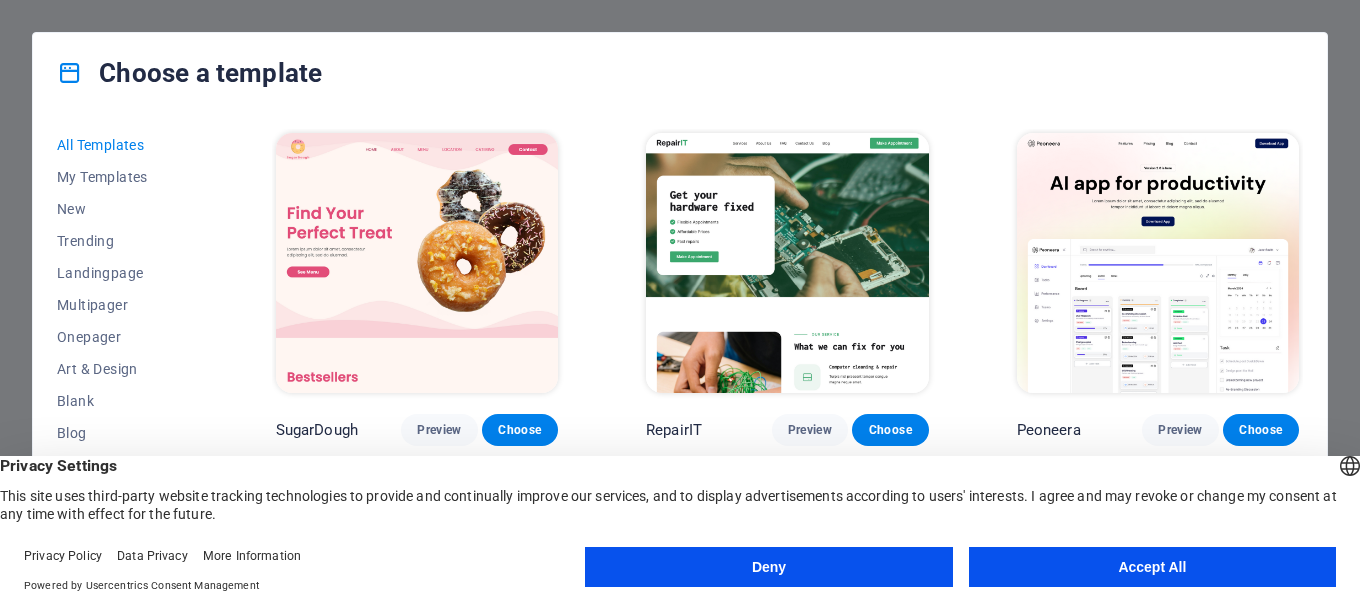 click on "Accept All" at bounding box center (1152, 567) 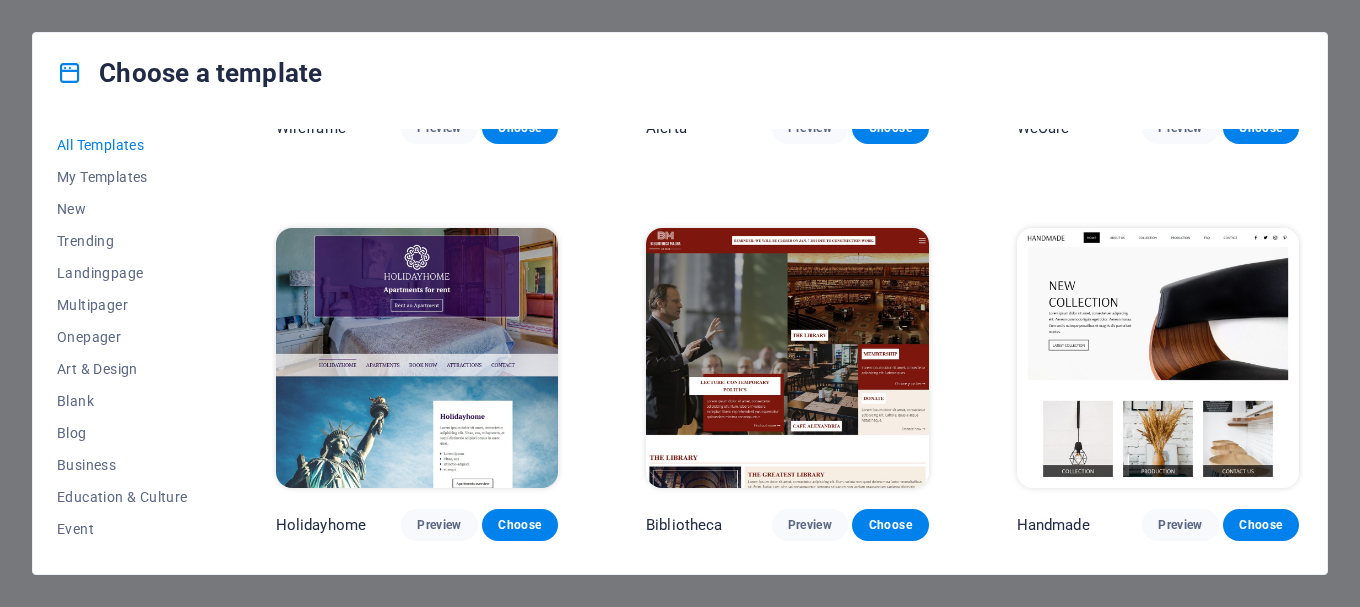scroll, scrollTop: 10300, scrollLeft: 0, axis: vertical 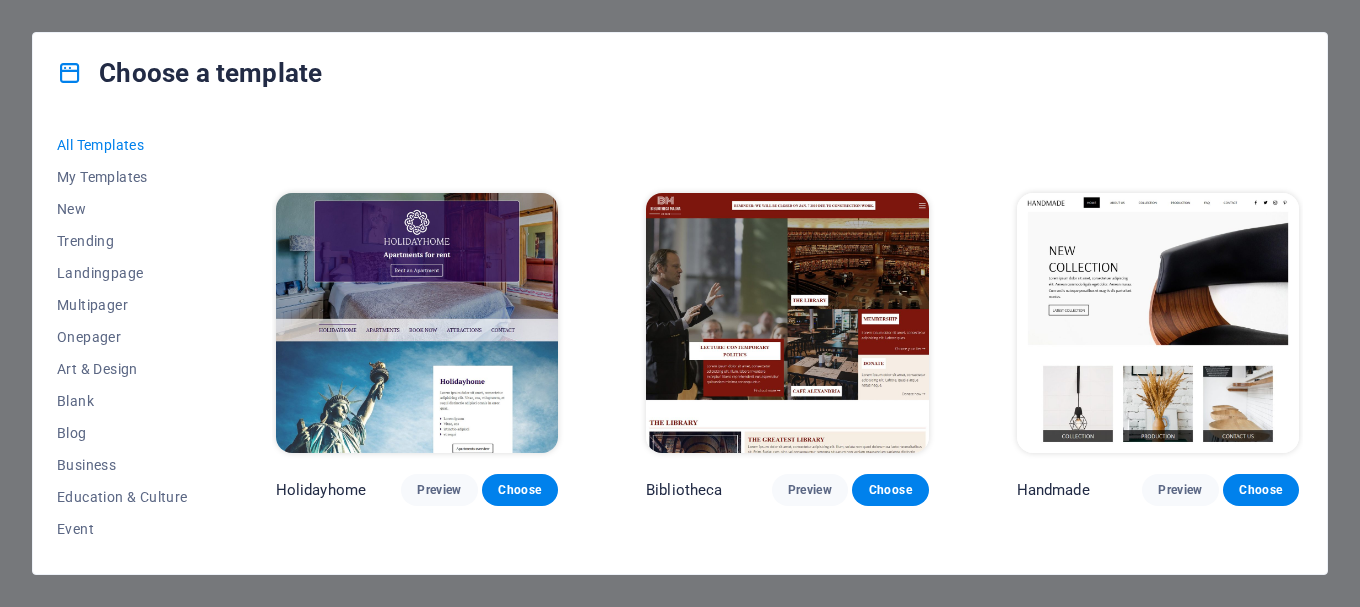 drag, startPoint x: 422, startPoint y: 246, endPoint x: 250, endPoint y: 347, distance: 199.46178 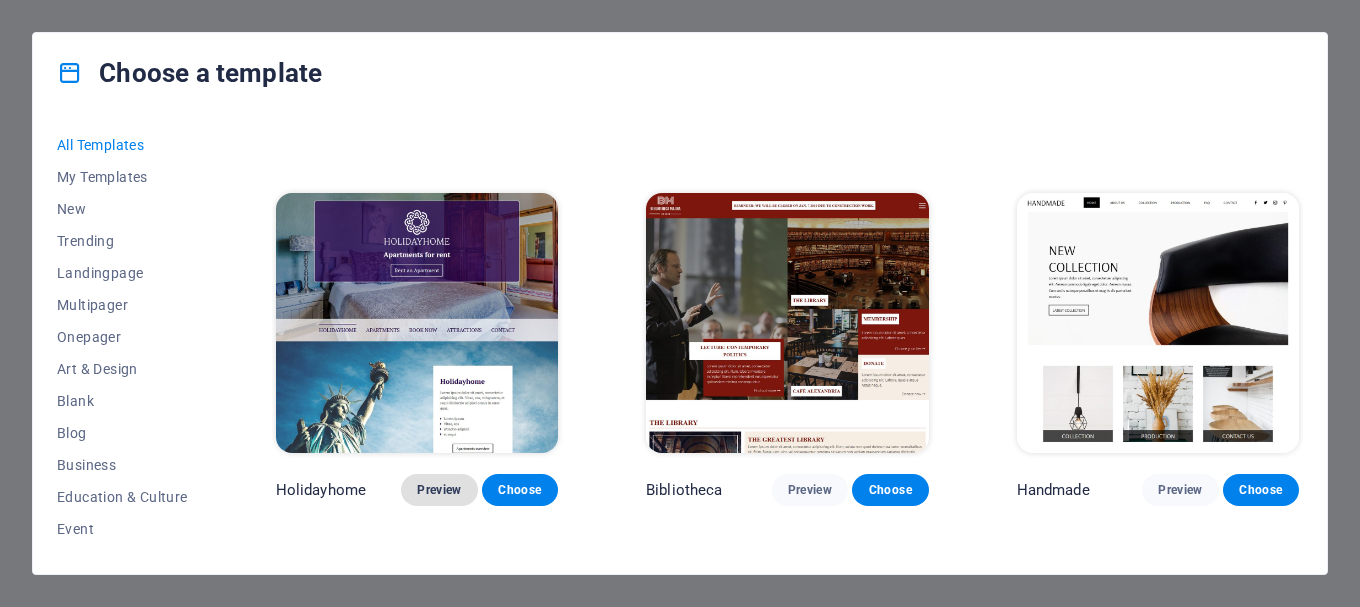 drag, startPoint x: 420, startPoint y: 436, endPoint x: 412, endPoint y: 426, distance: 12.806249 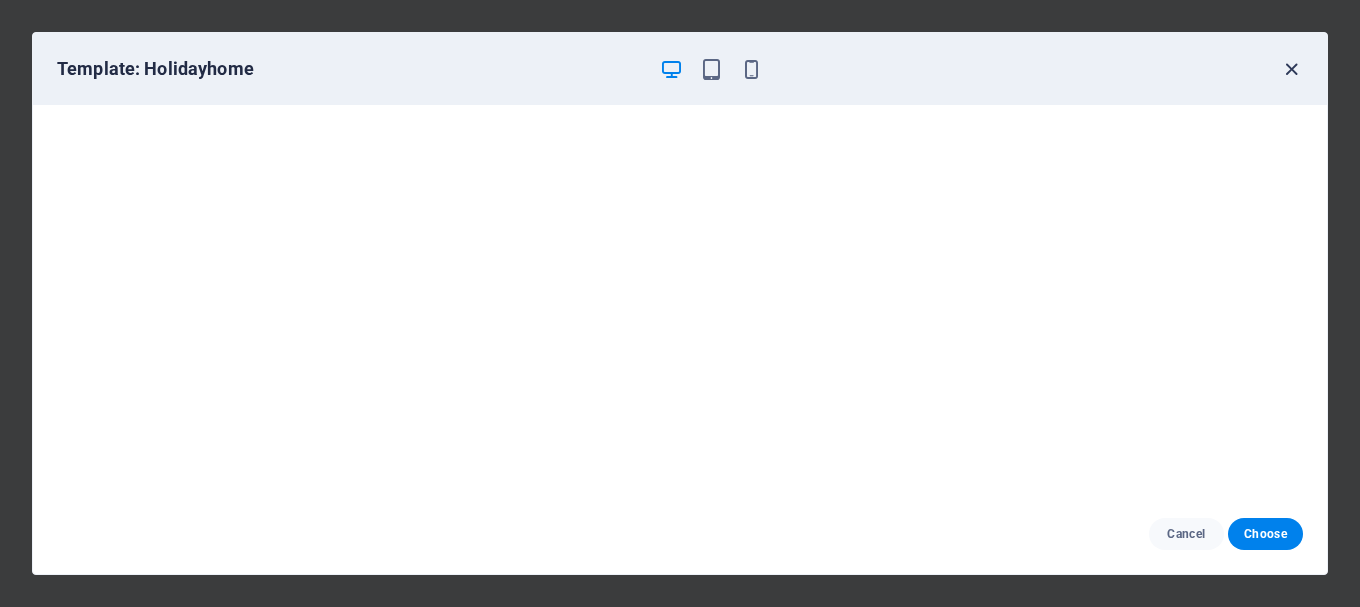 click at bounding box center (1291, 69) 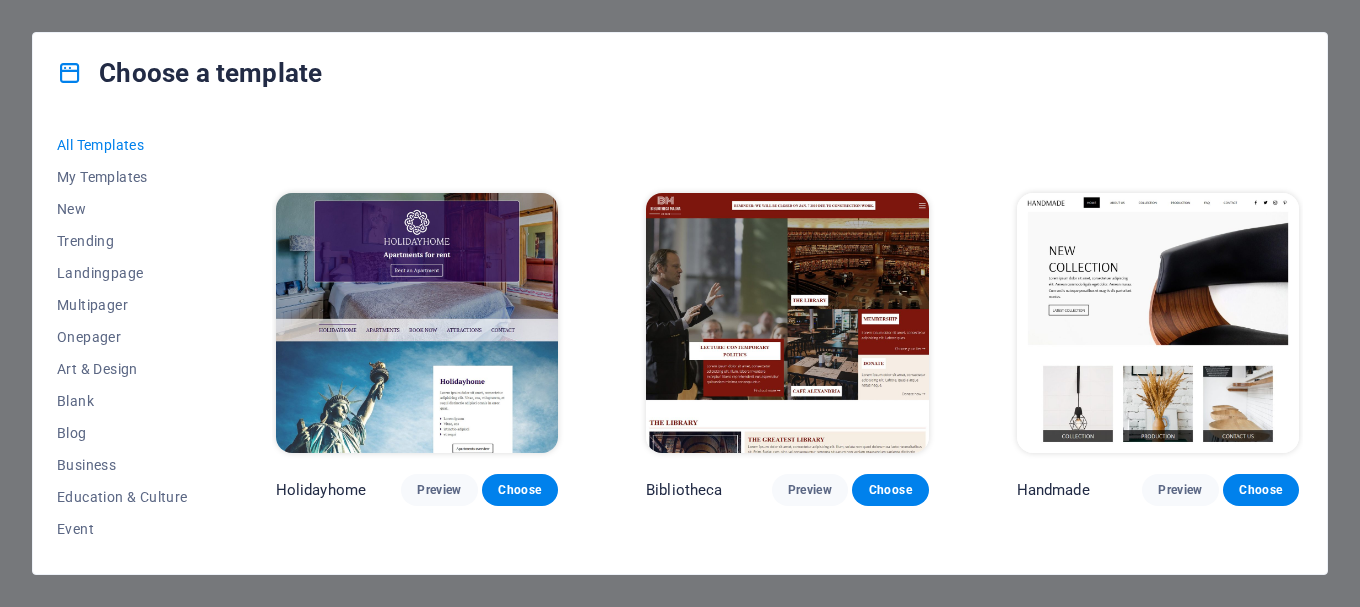 drag, startPoint x: 424, startPoint y: 442, endPoint x: 384, endPoint y: 466, distance: 46.647614 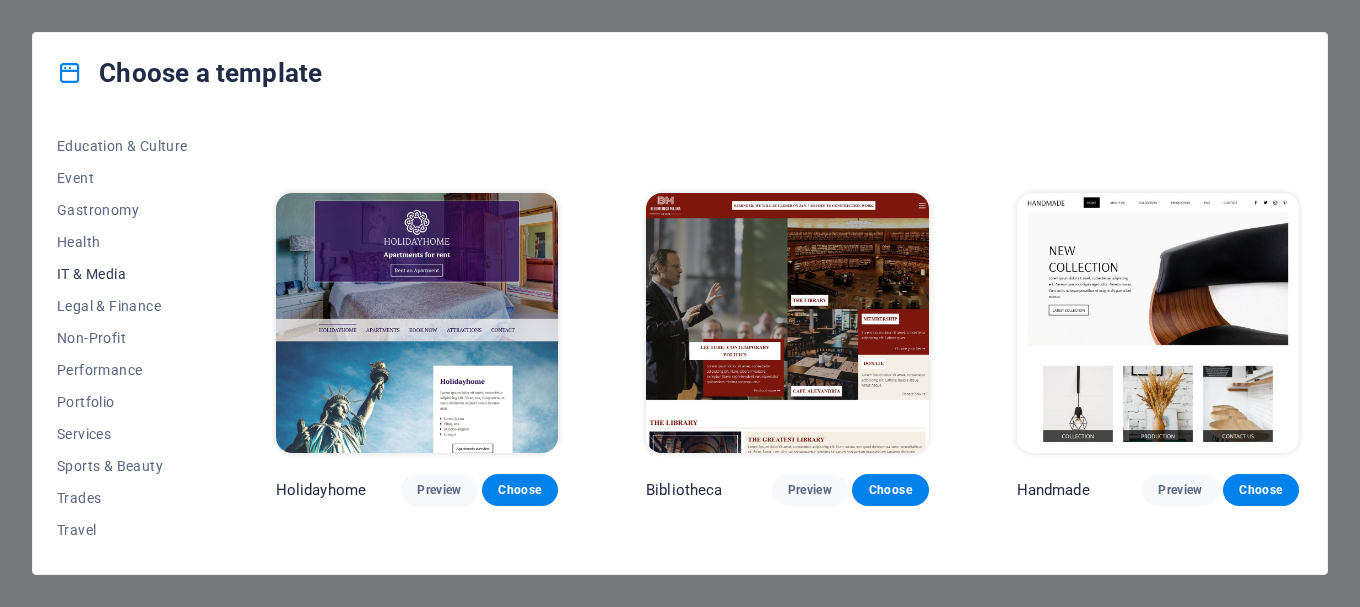 scroll, scrollTop: 379, scrollLeft: 0, axis: vertical 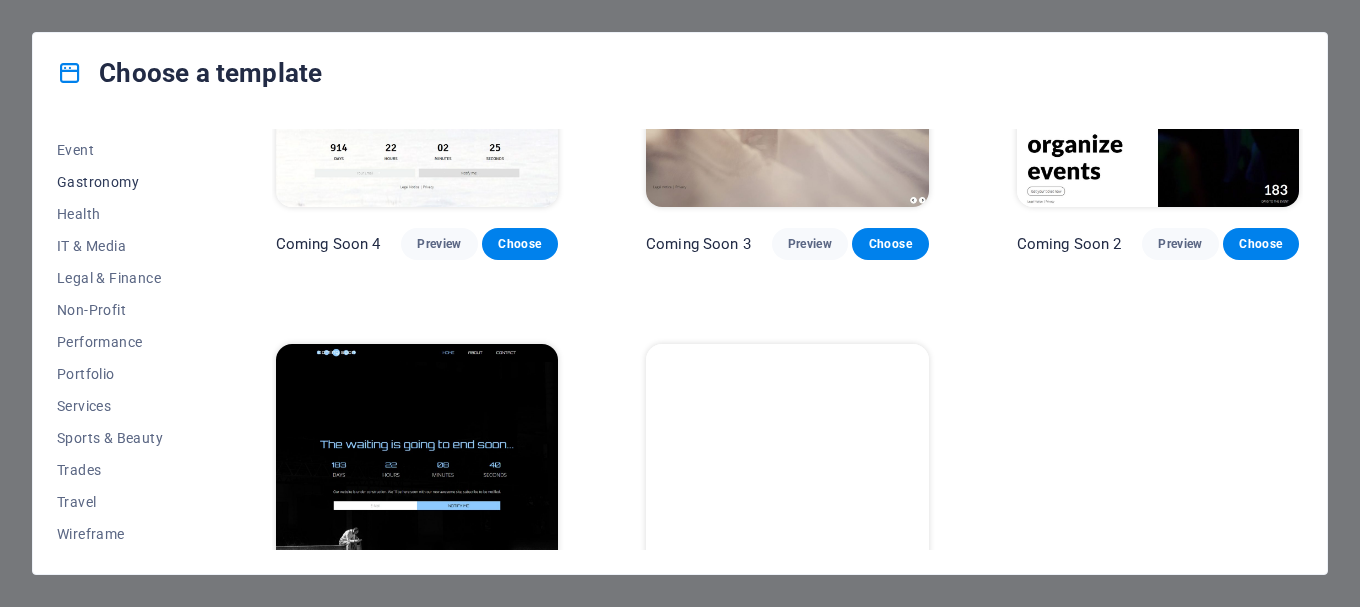 click on "Gastronomy" at bounding box center [122, 182] 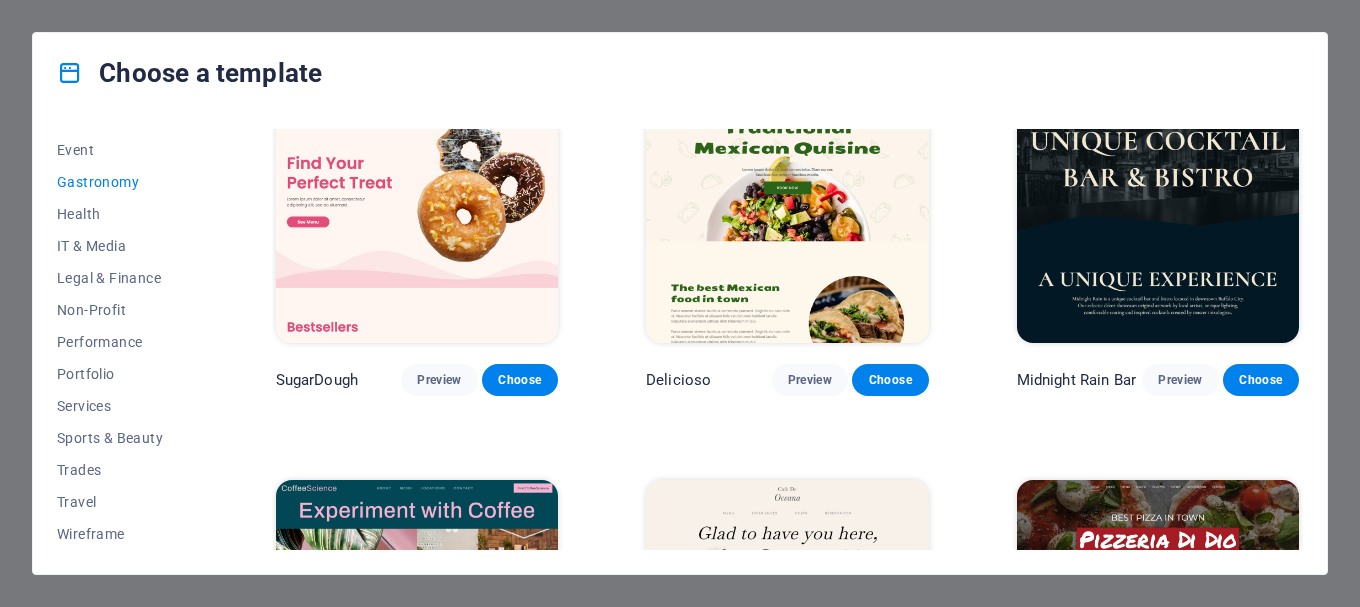 scroll, scrollTop: 0, scrollLeft: 0, axis: both 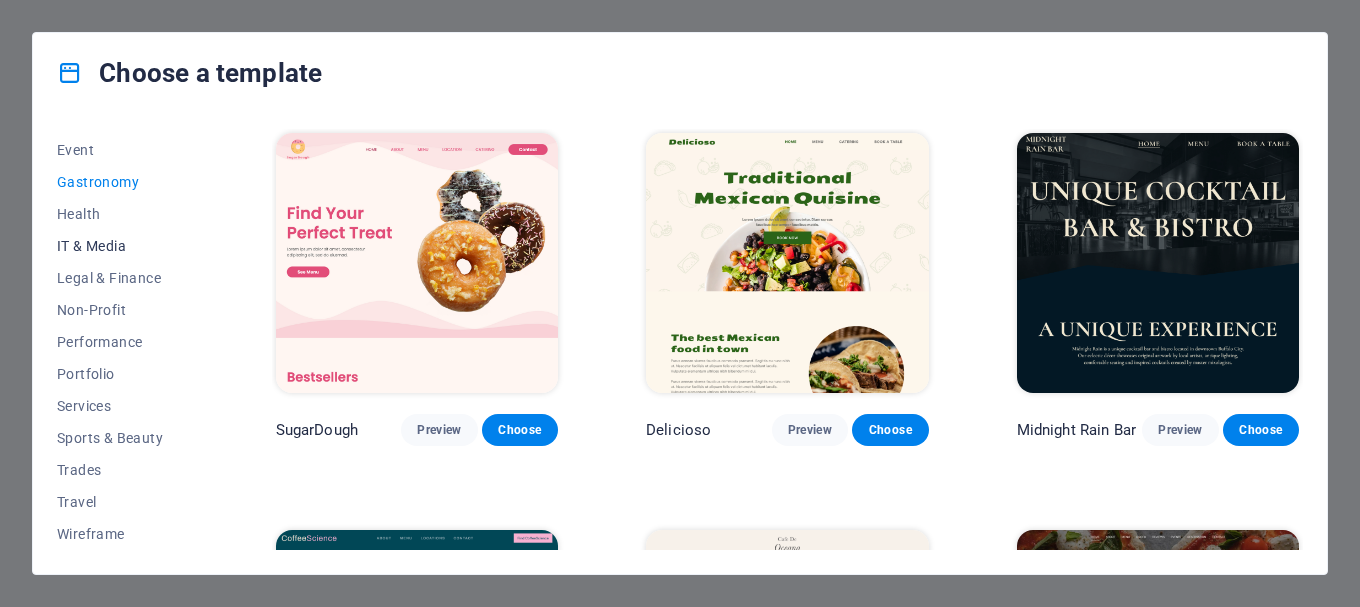 click on "IT & Media" at bounding box center [122, 246] 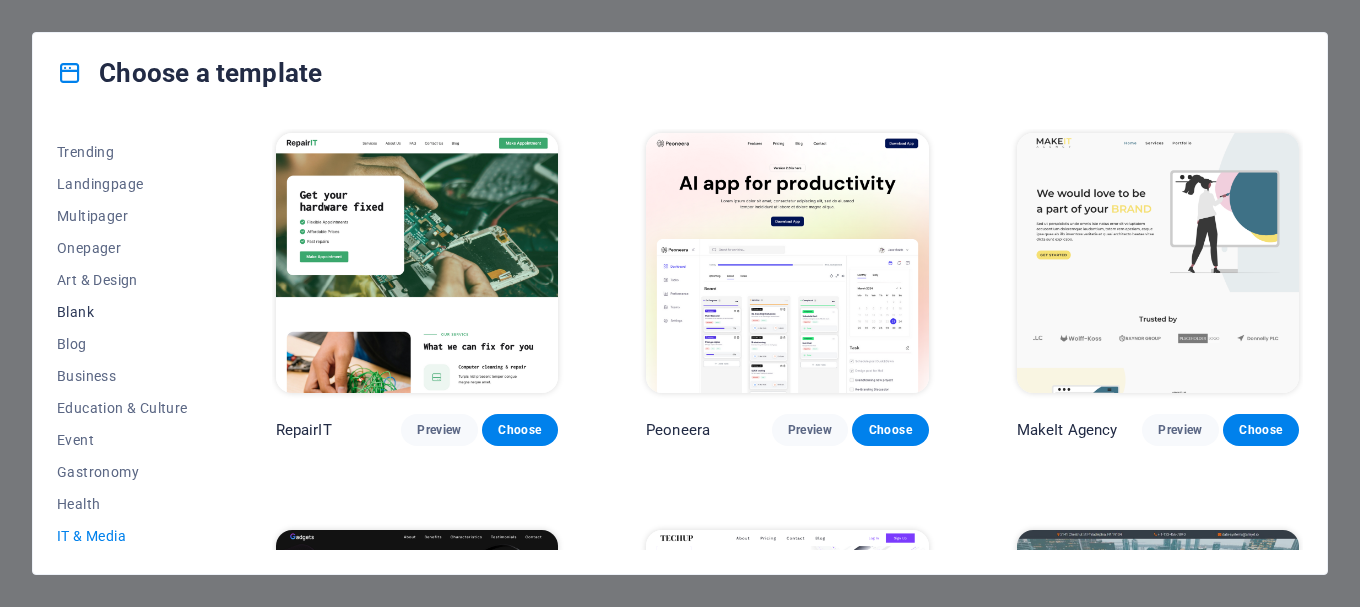 scroll, scrollTop: 79, scrollLeft: 0, axis: vertical 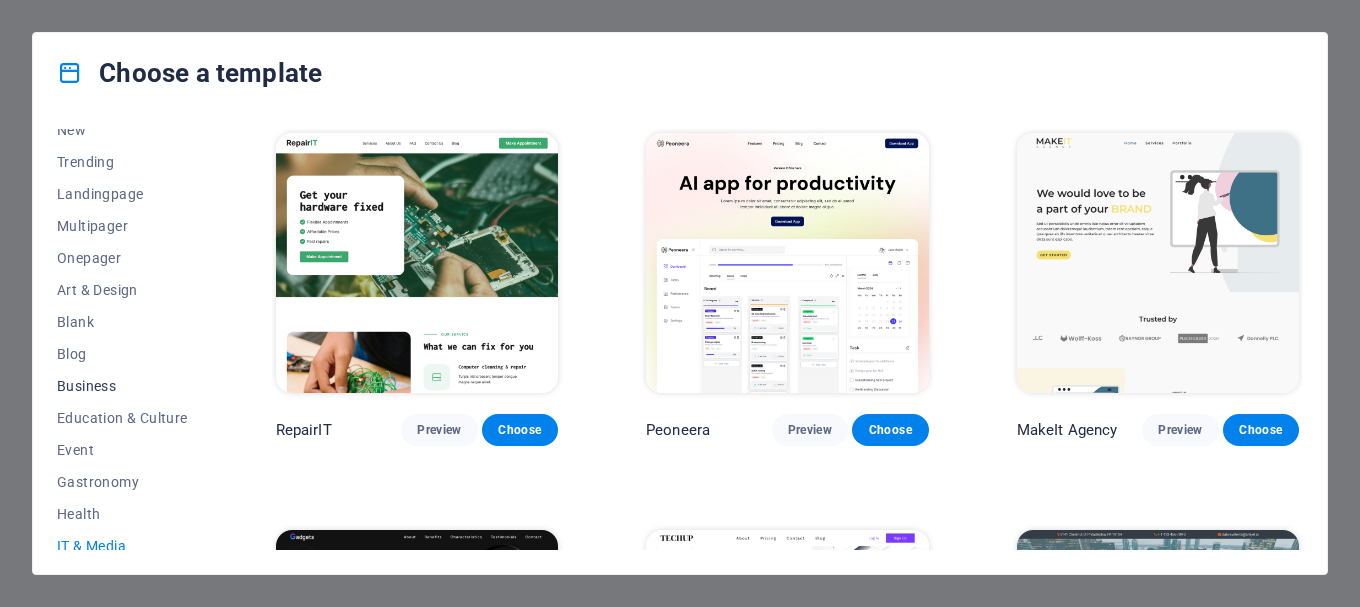 click on "Business" at bounding box center (122, 386) 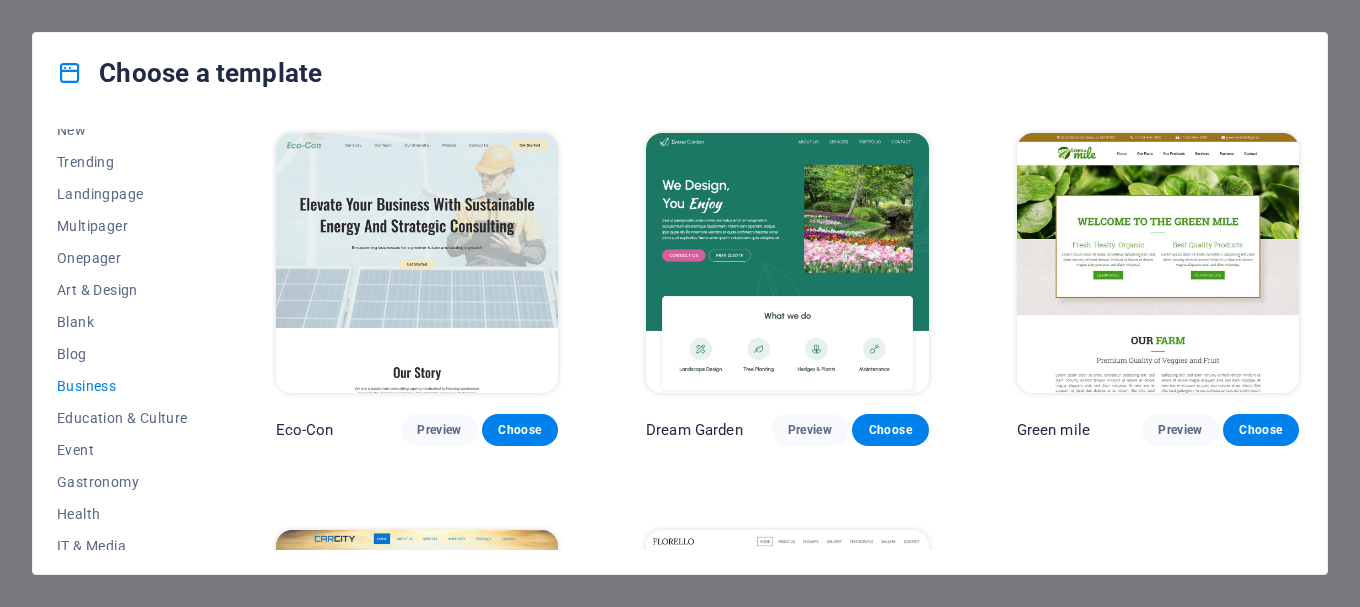 scroll, scrollTop: 0, scrollLeft: 0, axis: both 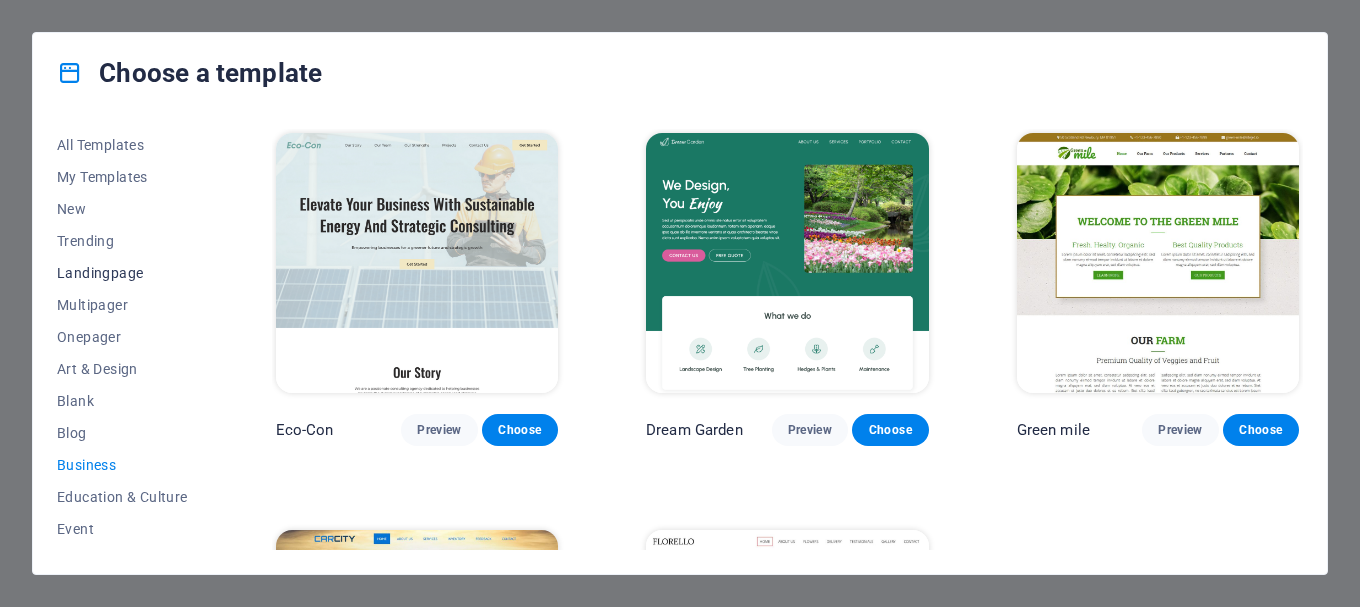 click on "Landingpage" at bounding box center (122, 273) 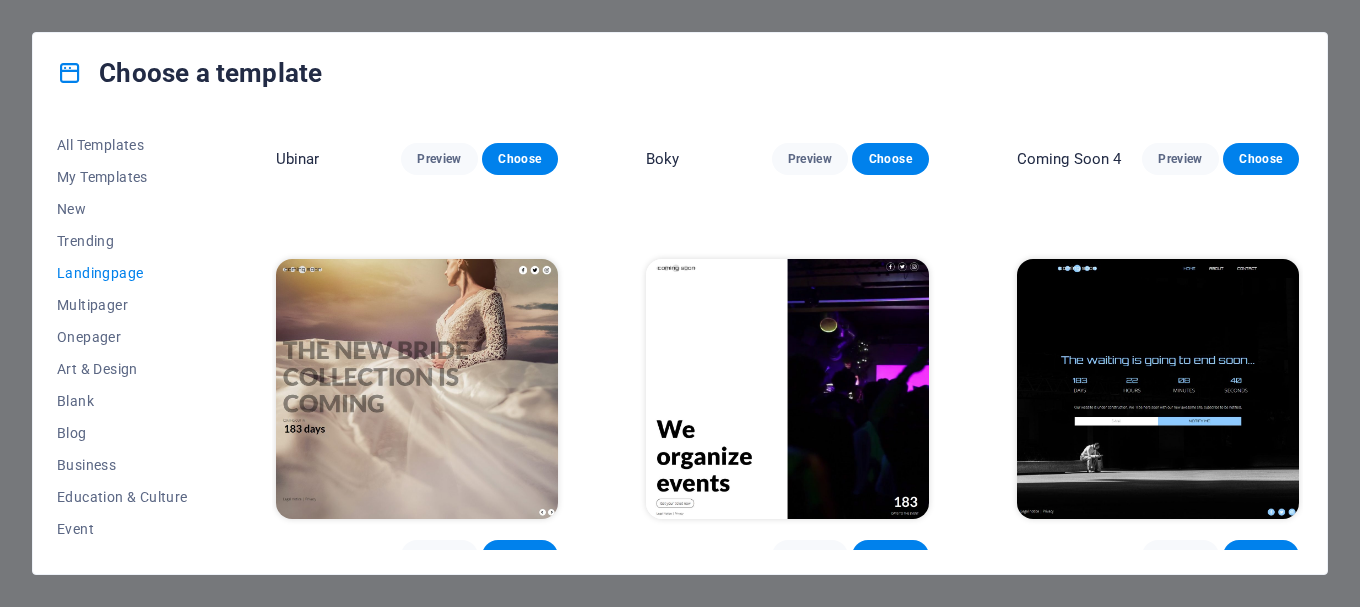 scroll, scrollTop: 3054, scrollLeft: 0, axis: vertical 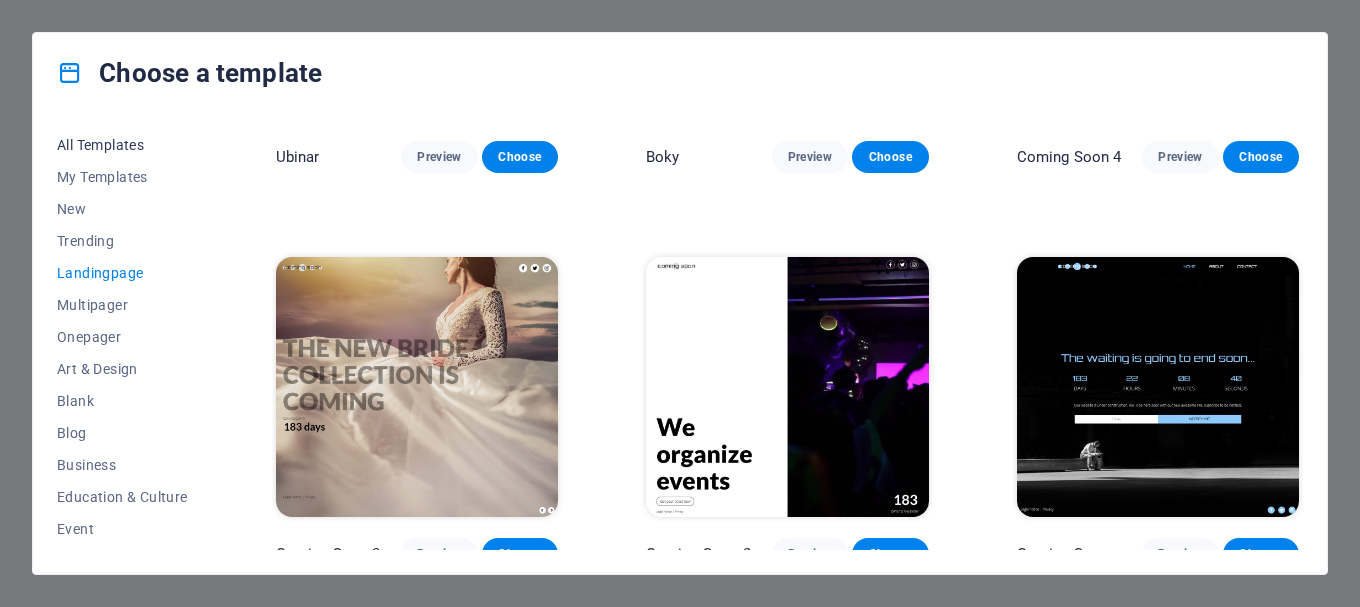 click on "All Templates" at bounding box center (122, 145) 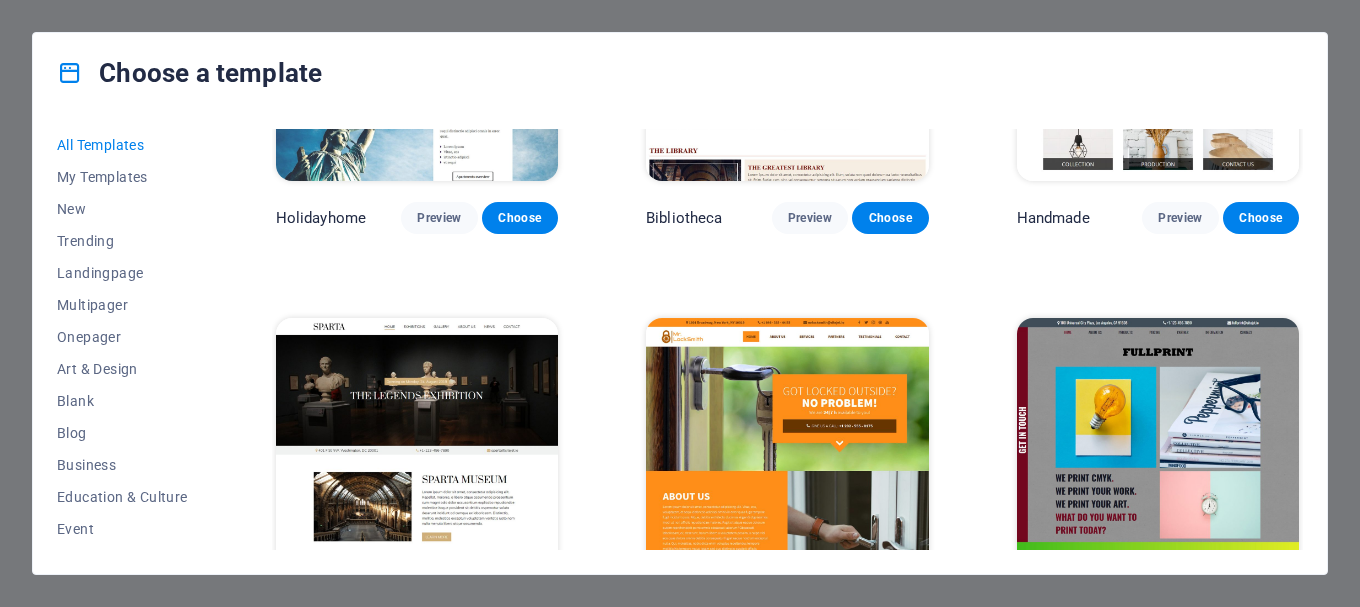 scroll, scrollTop: 10272, scrollLeft: 0, axis: vertical 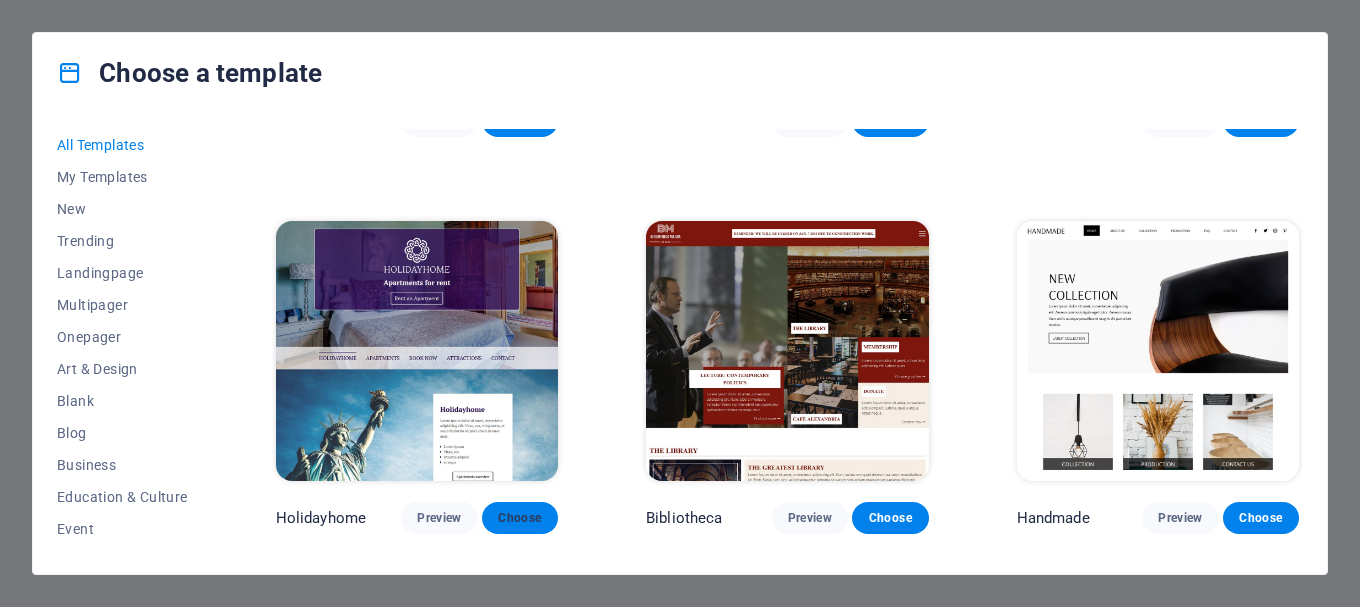click on "Choose" at bounding box center (520, 518) 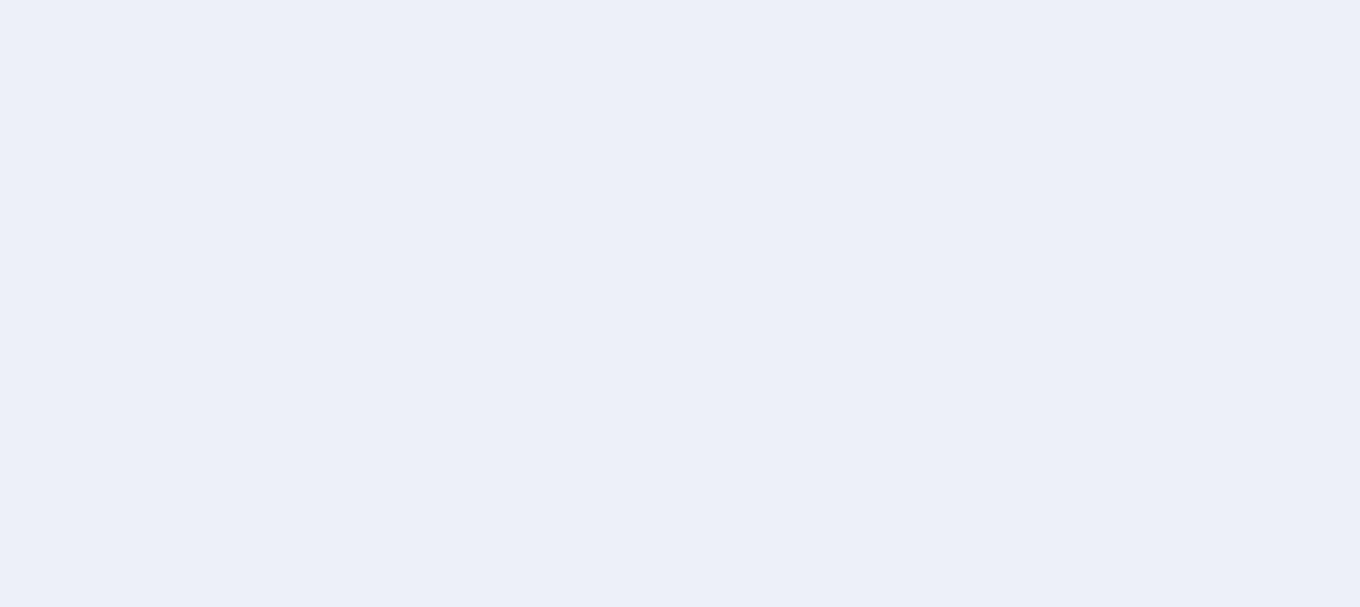 scroll, scrollTop: 0, scrollLeft: 0, axis: both 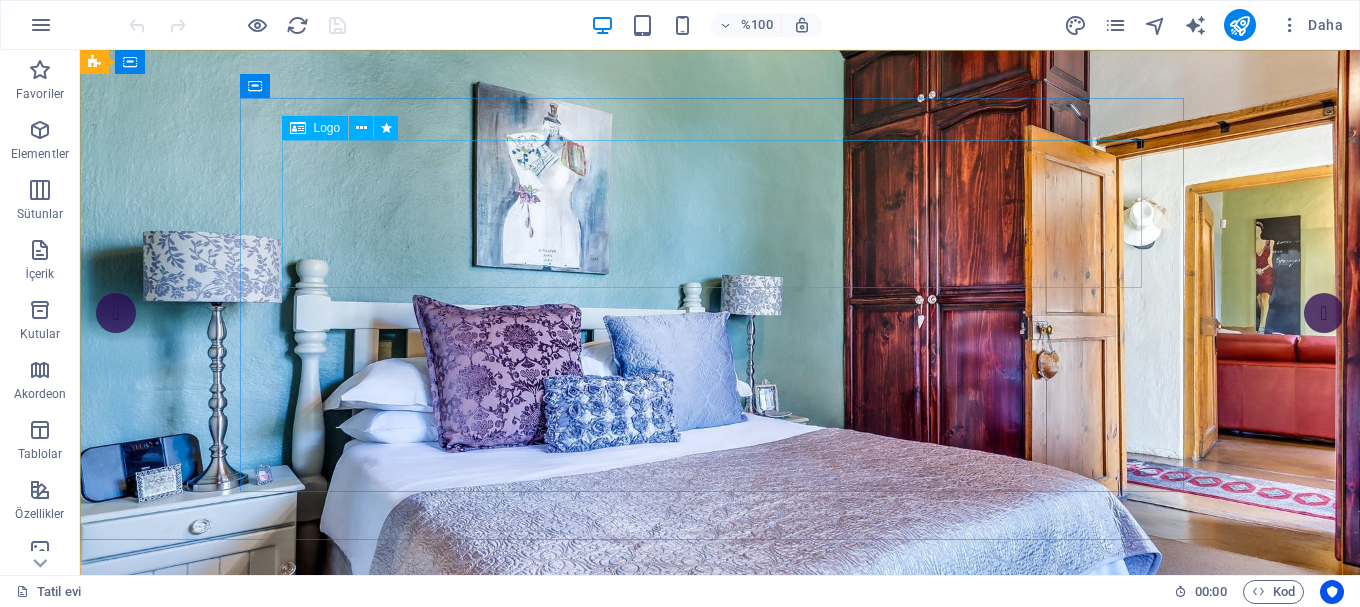 click at bounding box center (298, 128) 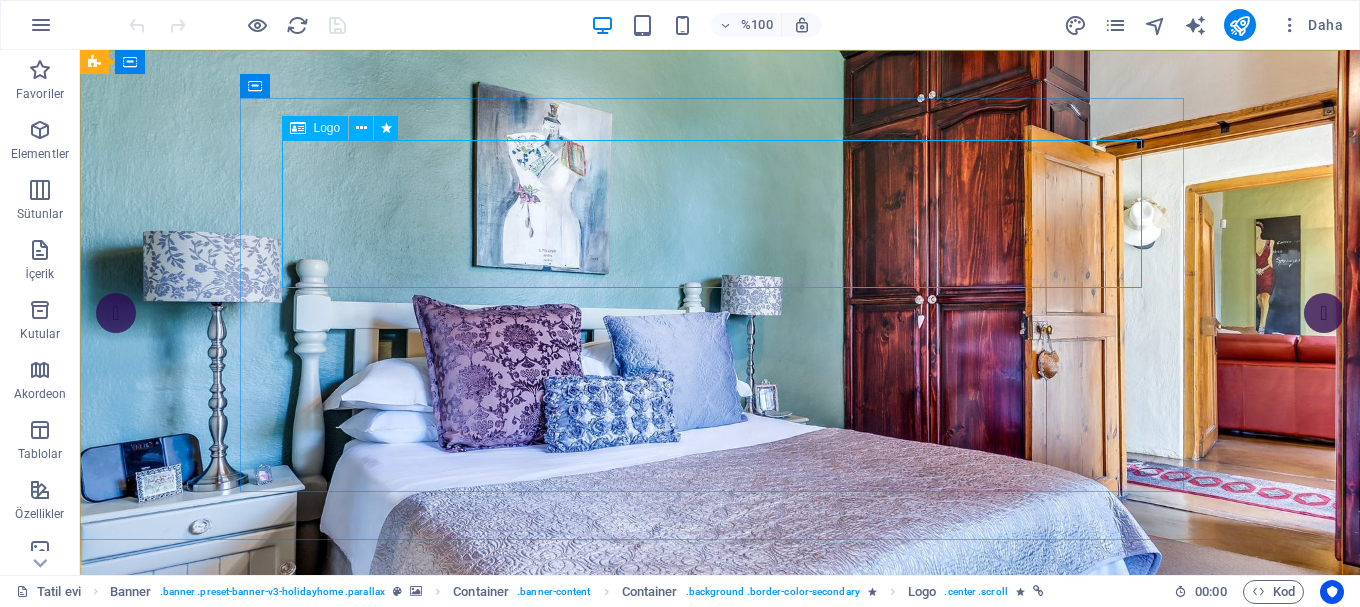 click on "Logo" at bounding box center (327, 128) 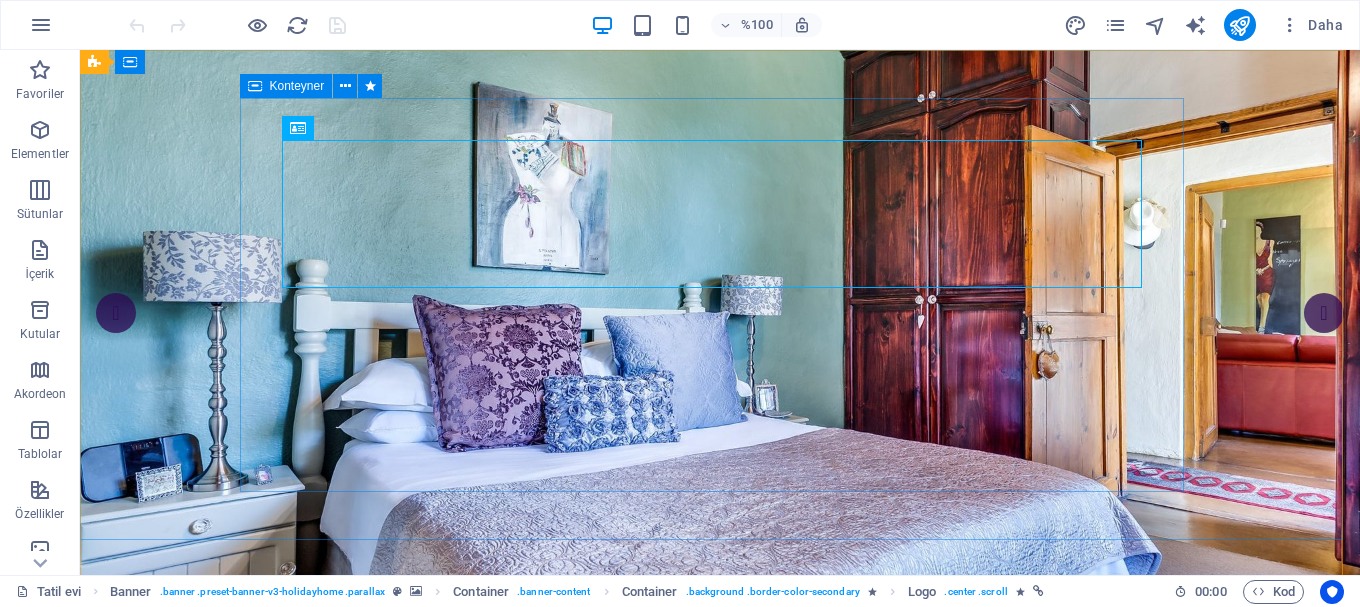 click at bounding box center [255, 86] 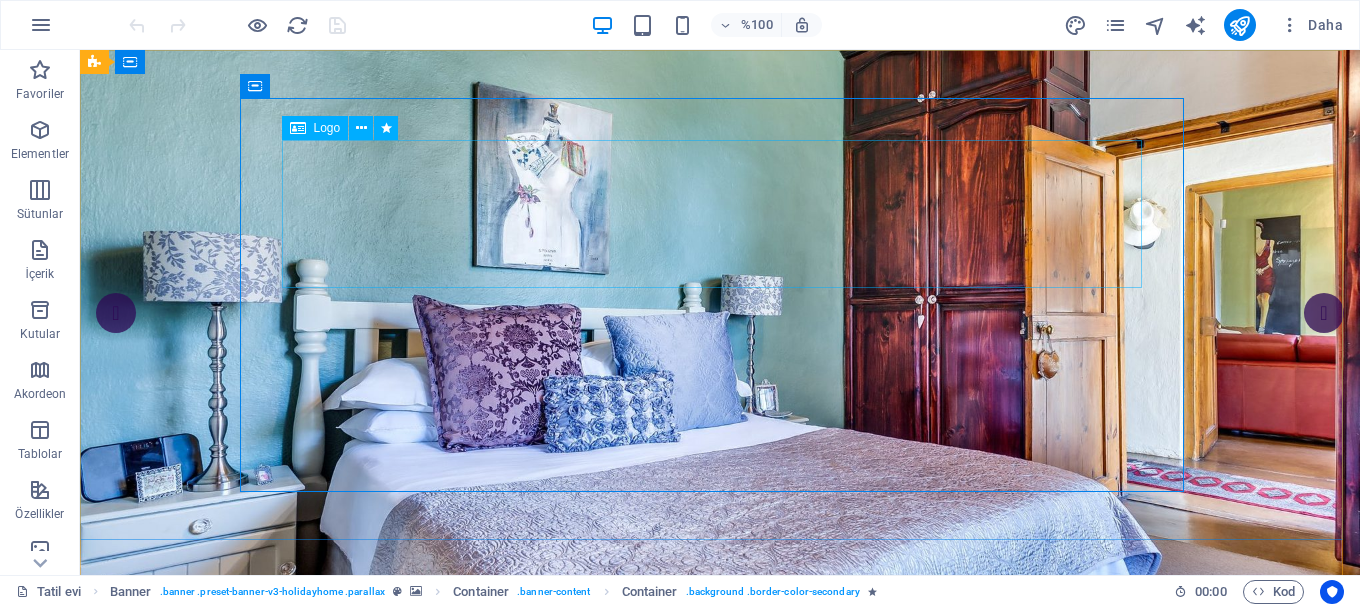 click at bounding box center (298, 128) 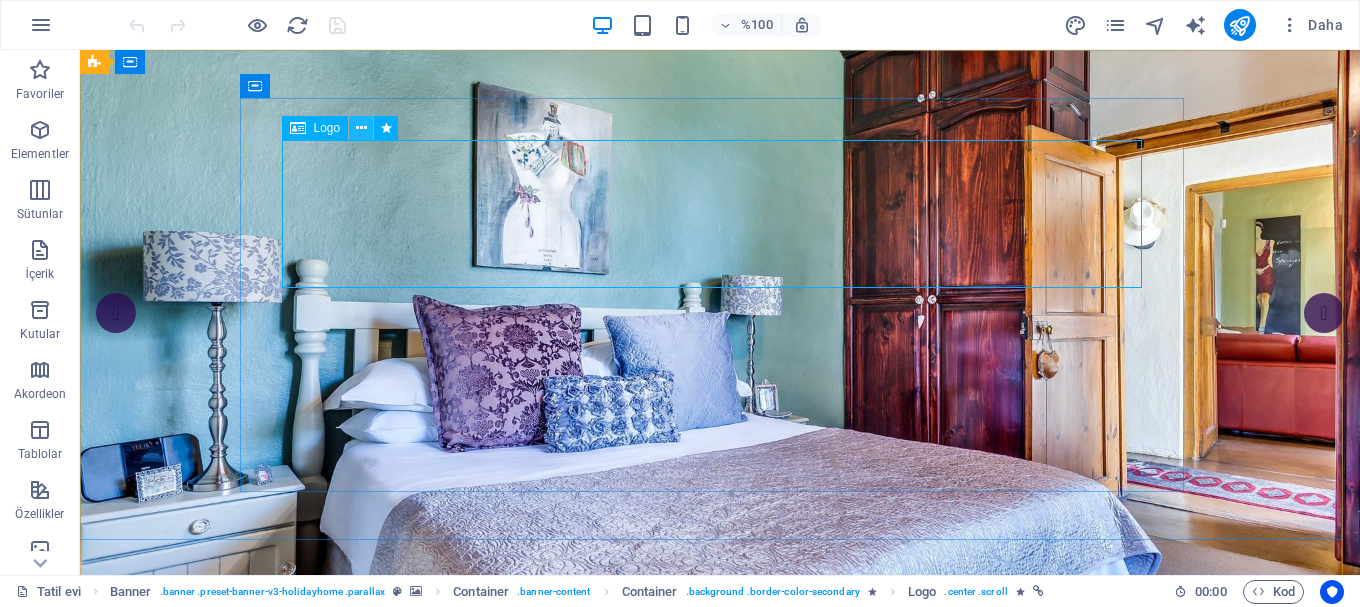 click at bounding box center [361, 128] 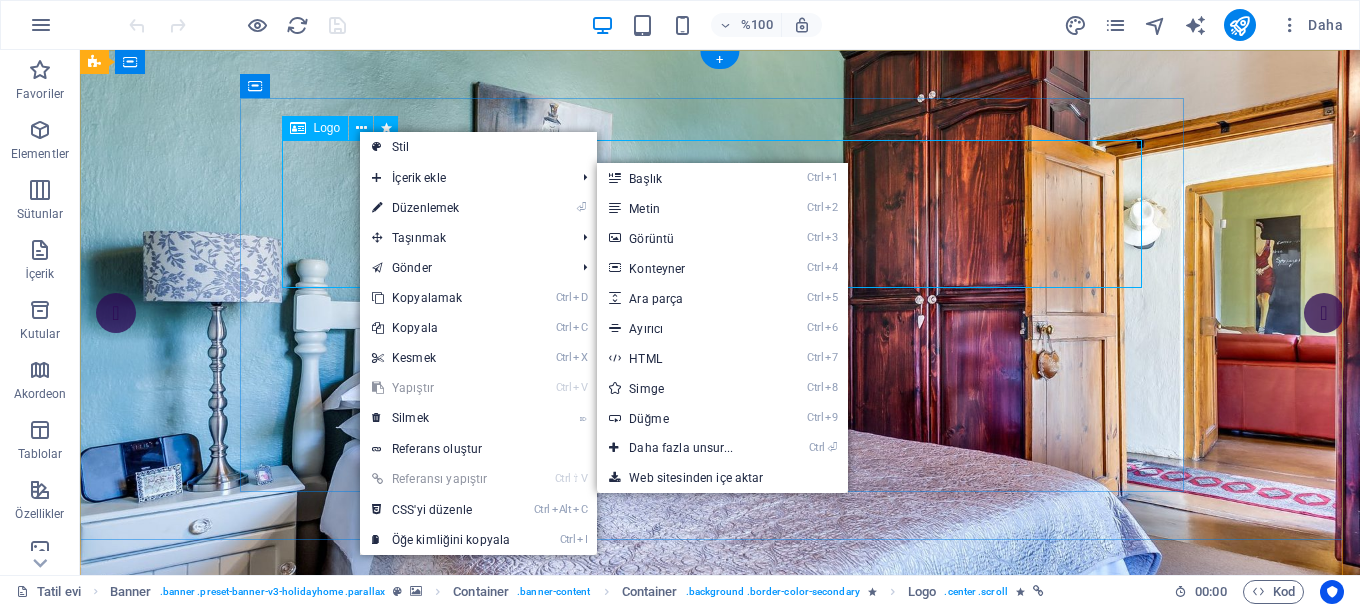 click at bounding box center (720, 846) 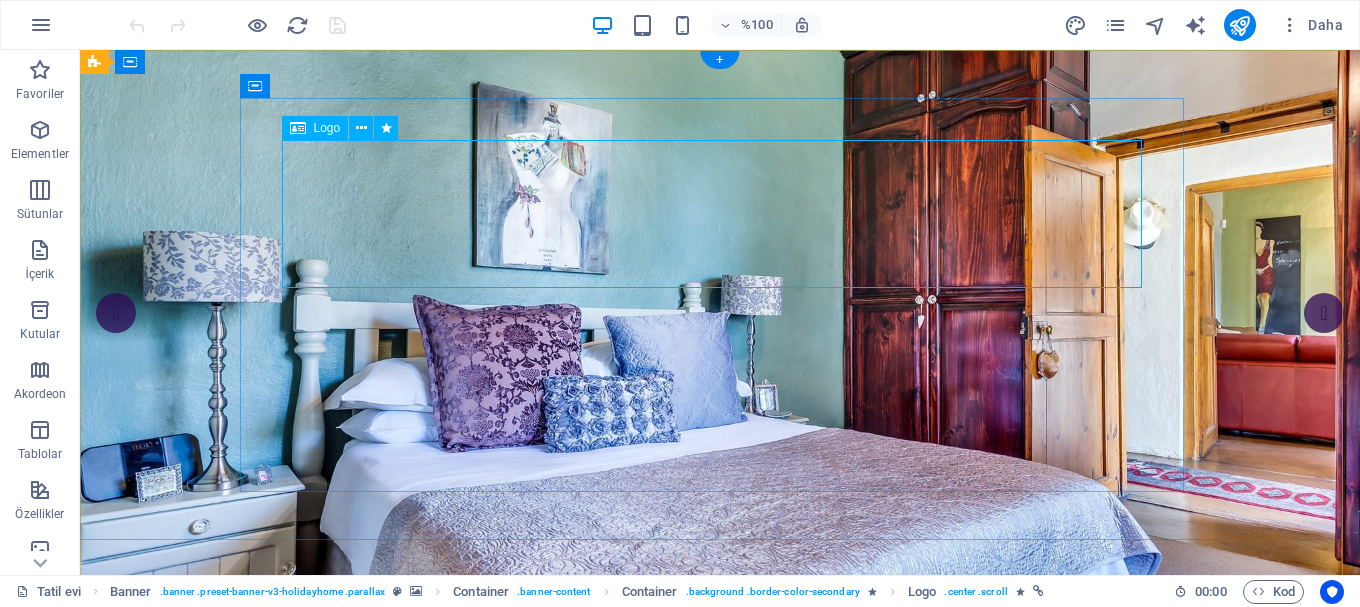click at bounding box center [720, 846] 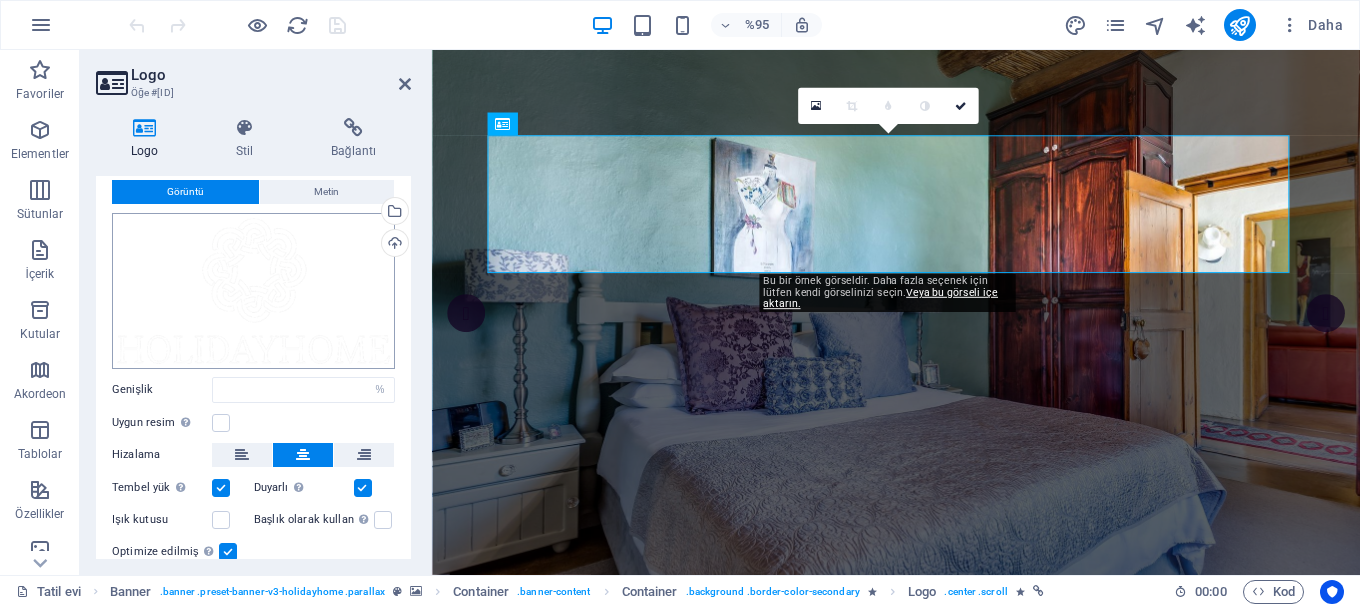 scroll, scrollTop: 115, scrollLeft: 0, axis: vertical 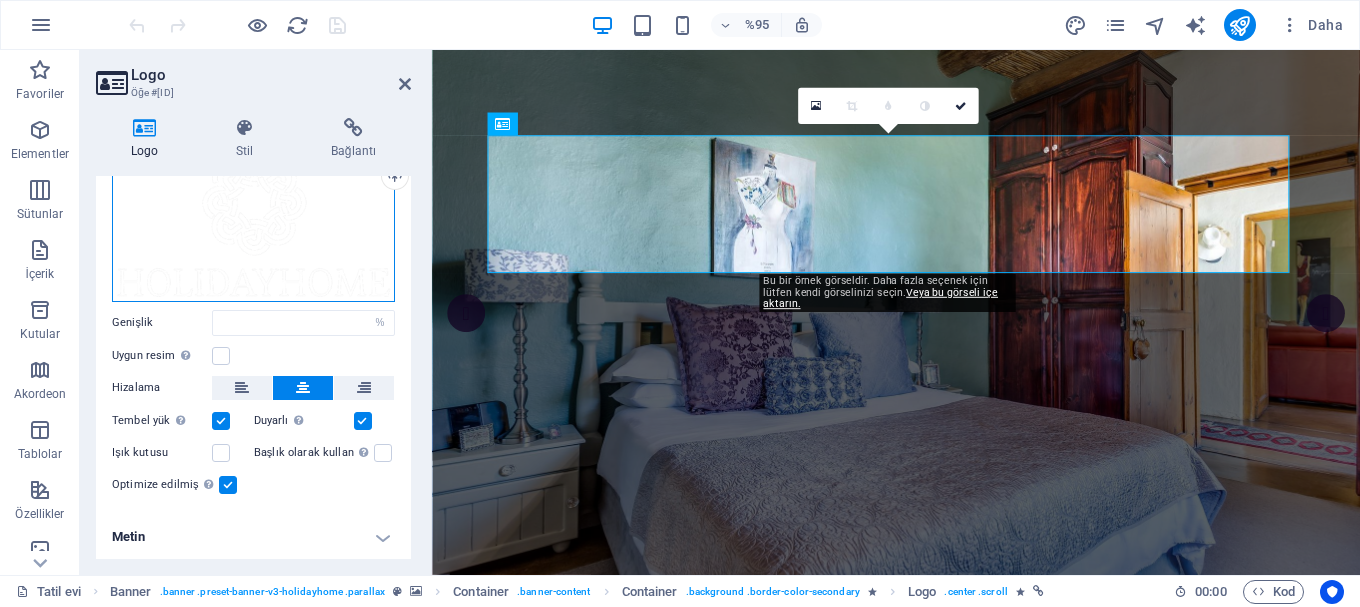 click on "Dosyaları buraya sürükleyin, dosyaları seçmek için tıklayın veya  Dosyalar'dan veya ücretsiz stok fotoğraf ve videolarımızdan dosyaları seçin" at bounding box center [253, 224] 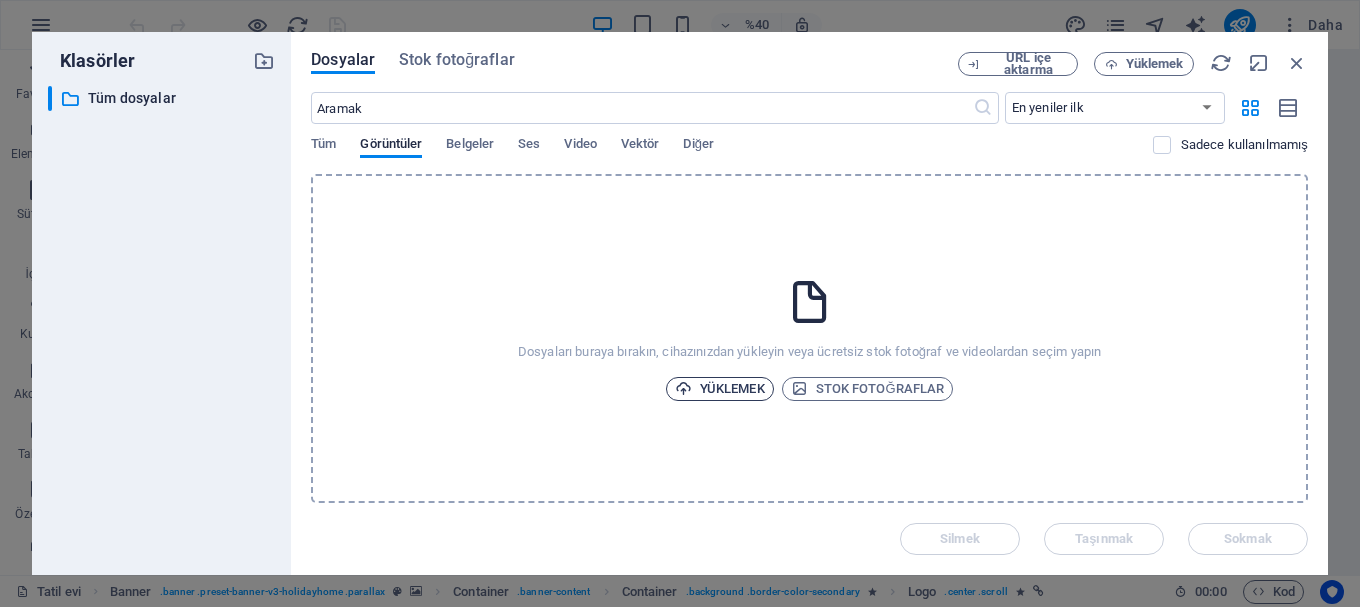 click on "Yüklemek" at bounding box center (732, 388) 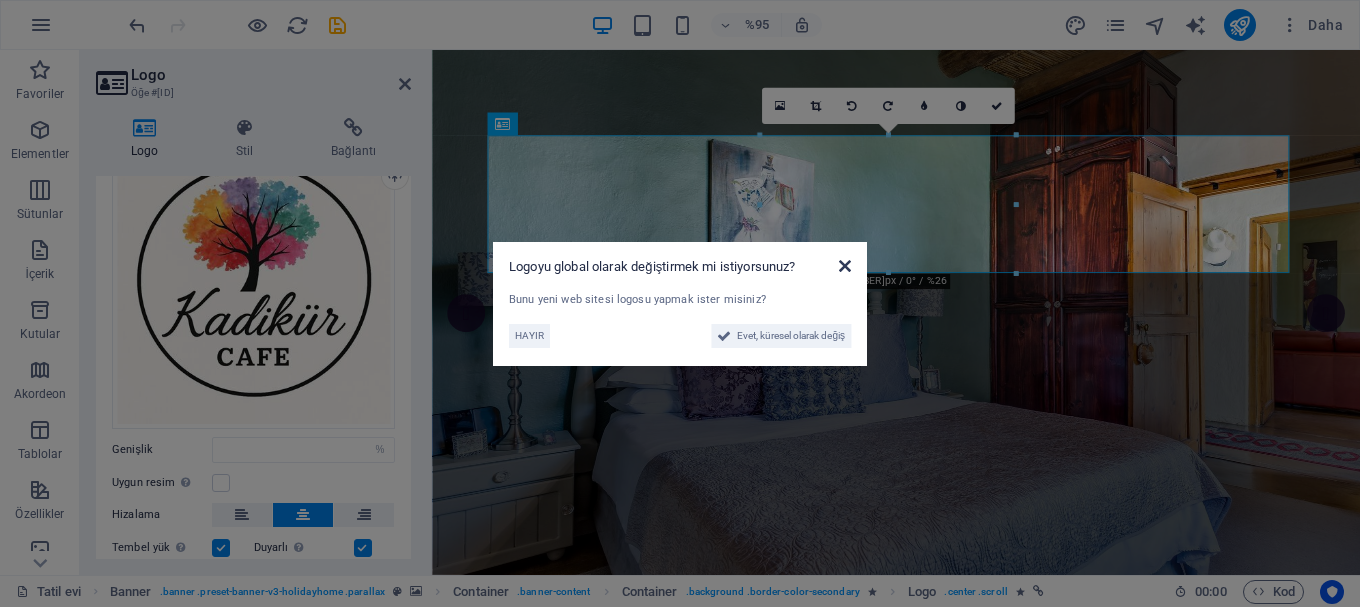 click at bounding box center [845, 266] 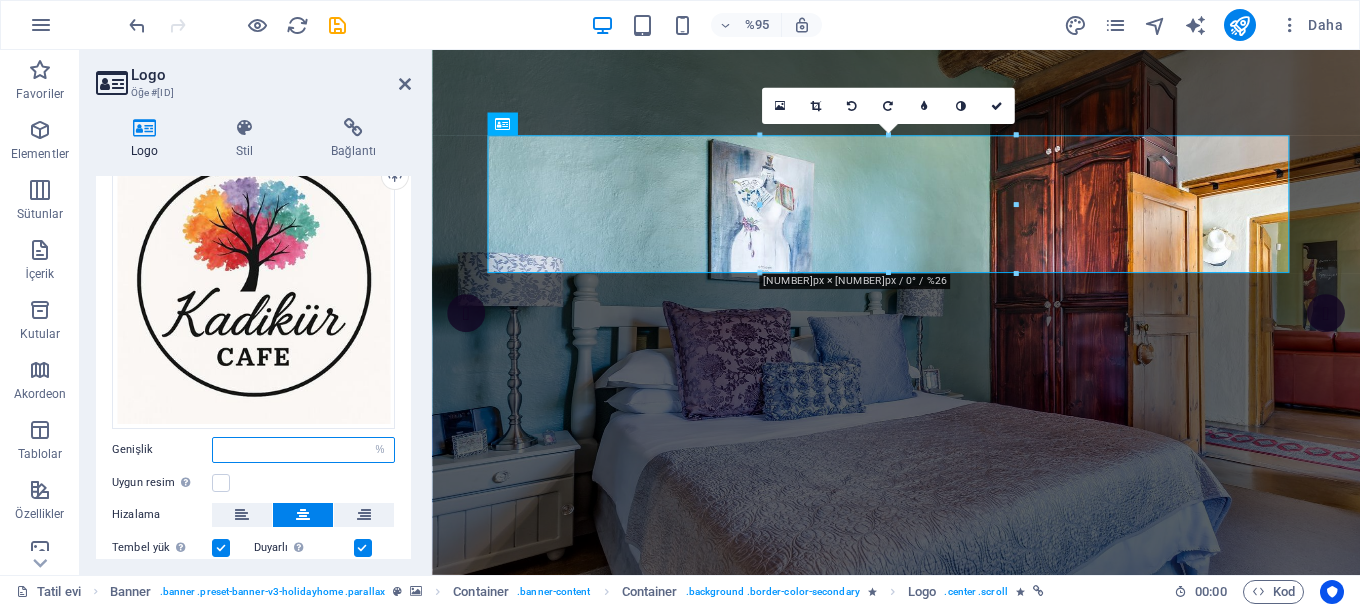 click on "[NUMBER]" at bounding box center (303, 450) 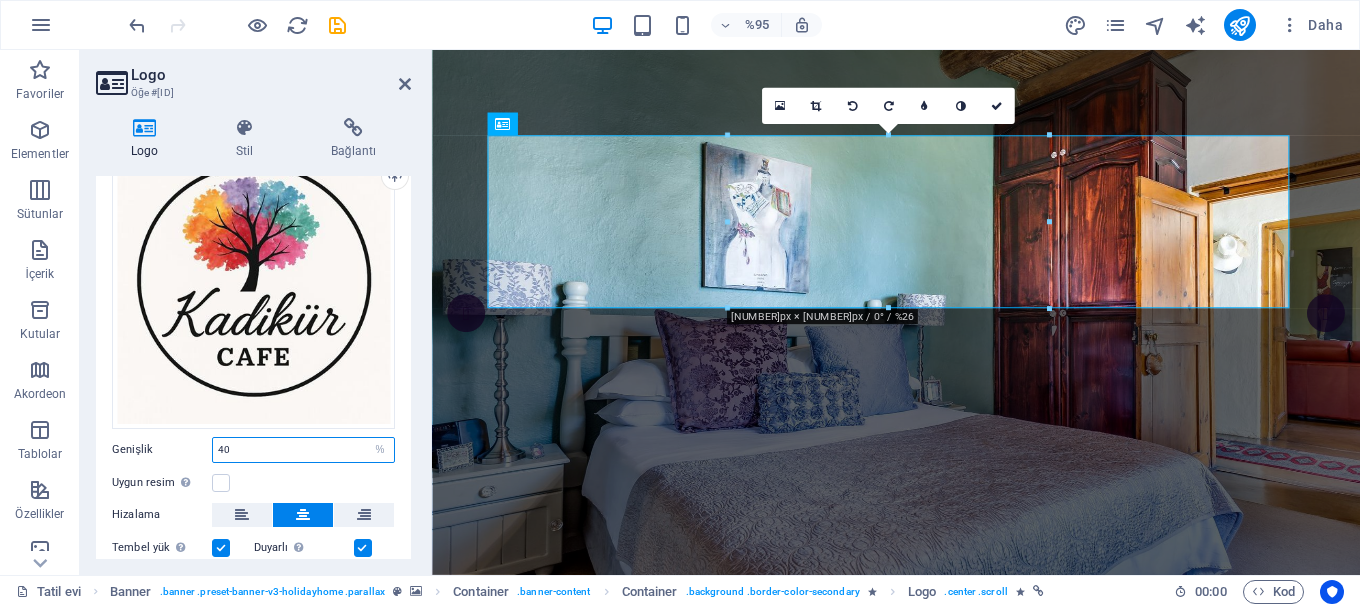 drag, startPoint x: 244, startPoint y: 449, endPoint x: 182, endPoint y: 438, distance: 62.968246 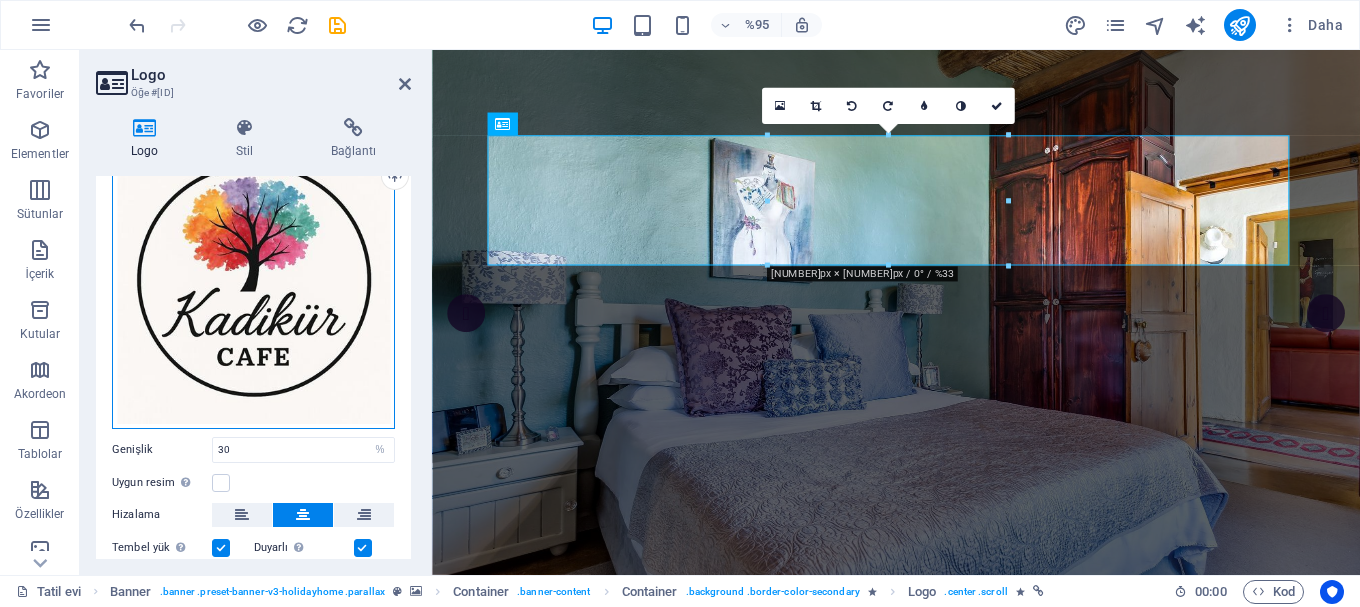 drag, startPoint x: 241, startPoint y: 242, endPoint x: 240, endPoint y: 275, distance: 33.01515 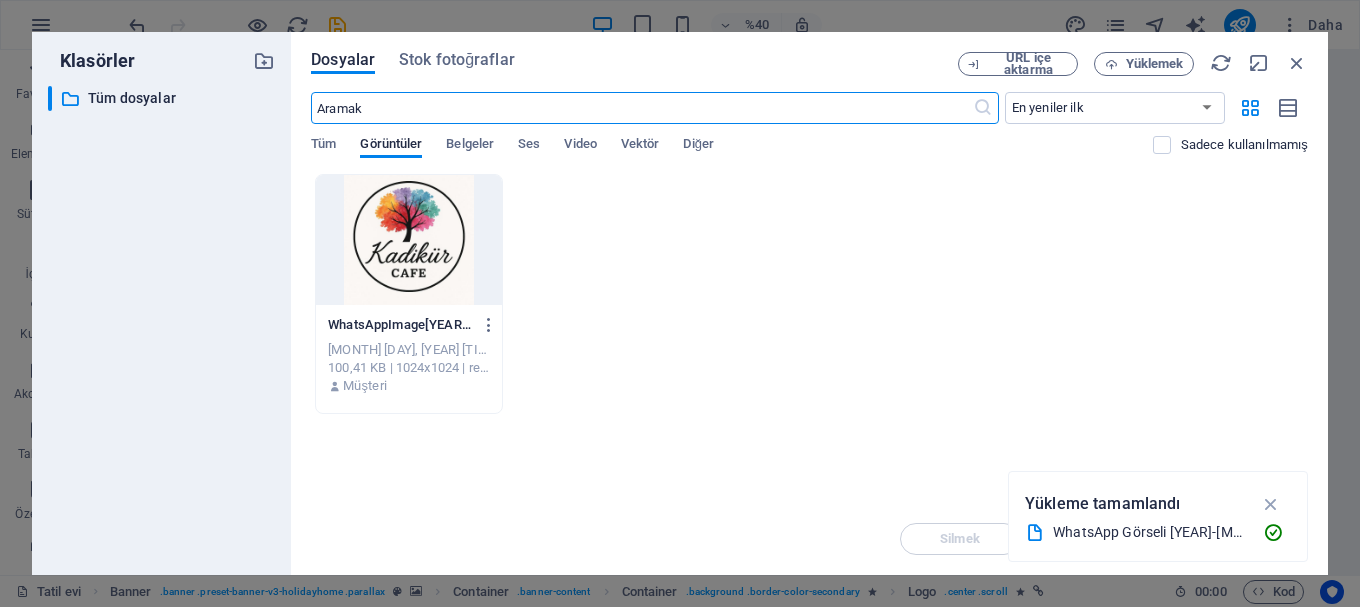 click on "Dosyalar Stok fotoğraflar URL içe aktarma Yüklemek ​ En yeniler ilk En eskiden başlayarak Adı (AZ) Adı (ZA) Beden (0-9) Boyut (9-0) Çözünürlük (0-9) Karar (9-0) Tüm Görüntüler Belgeler Ses Video Vektör Diğer Sadece kullanılmamış Dosyaları anında yüklemek için buraya bırakın WhatsAppImage[YEAR]-[MONTH]-[DAY]at[TIME]-[ID].jpeg WhatsAppImage[YEAR]-[MONTH]-[DAY]at[TIME]-[ID].jpeg 4 Ağu 2025 20:14 100,41 KB | 1024x1024 | resim/jpeg Müşteri Silmek Taşınmak Sokmak" at bounding box center (809, 303) 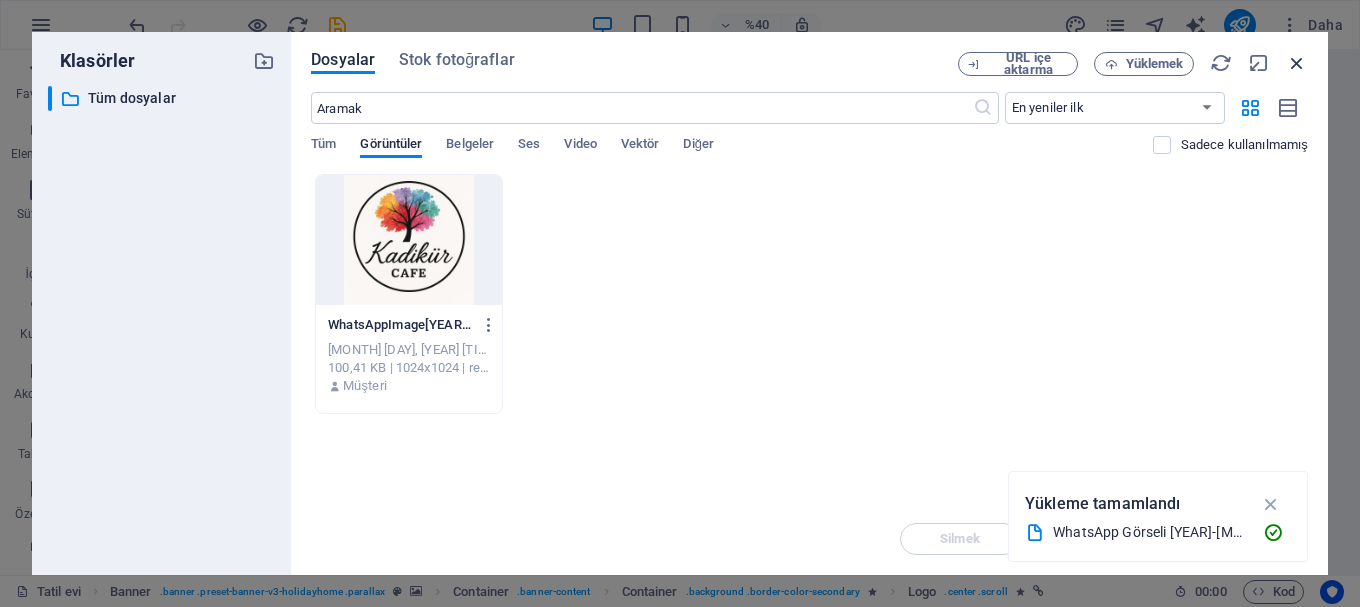 click at bounding box center [1297, 63] 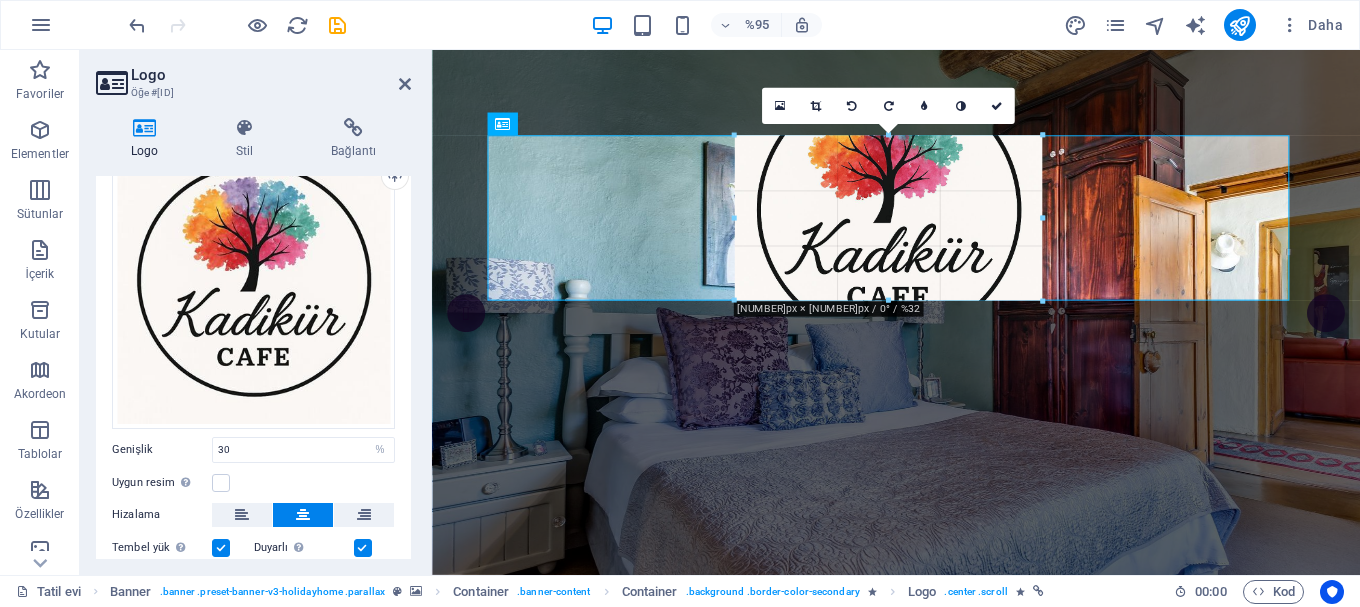 drag, startPoint x: 1008, startPoint y: 266, endPoint x: 1015, endPoint y: 303, distance: 37.65634 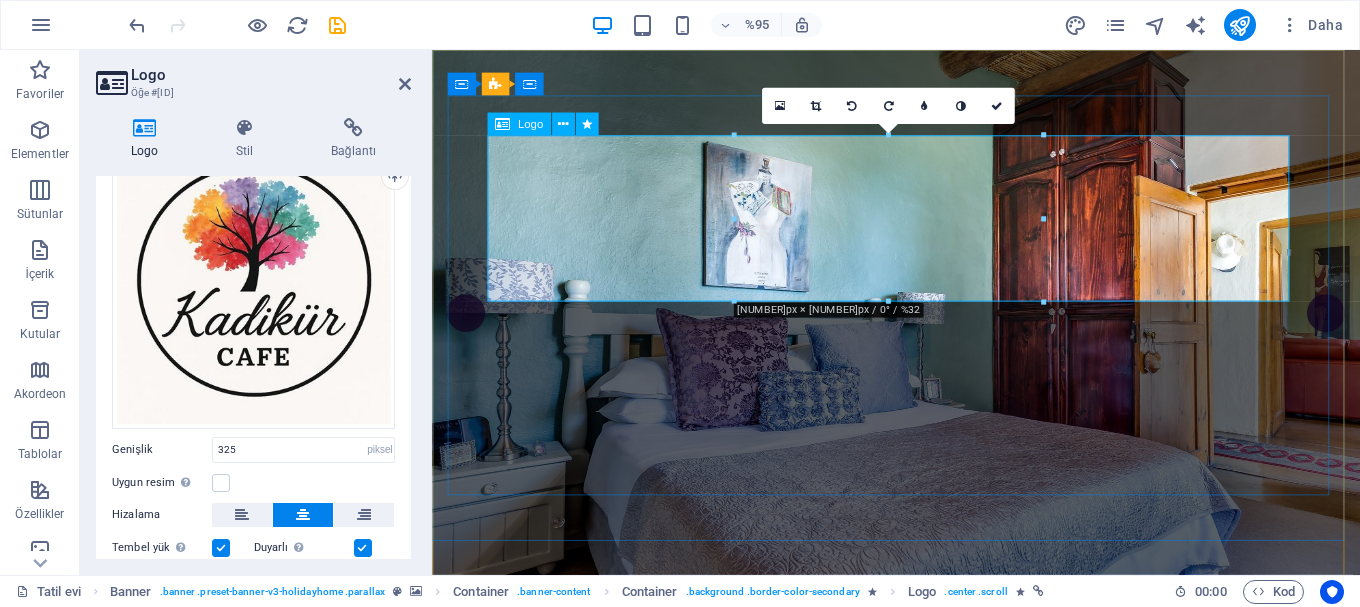click at bounding box center [921, 887] 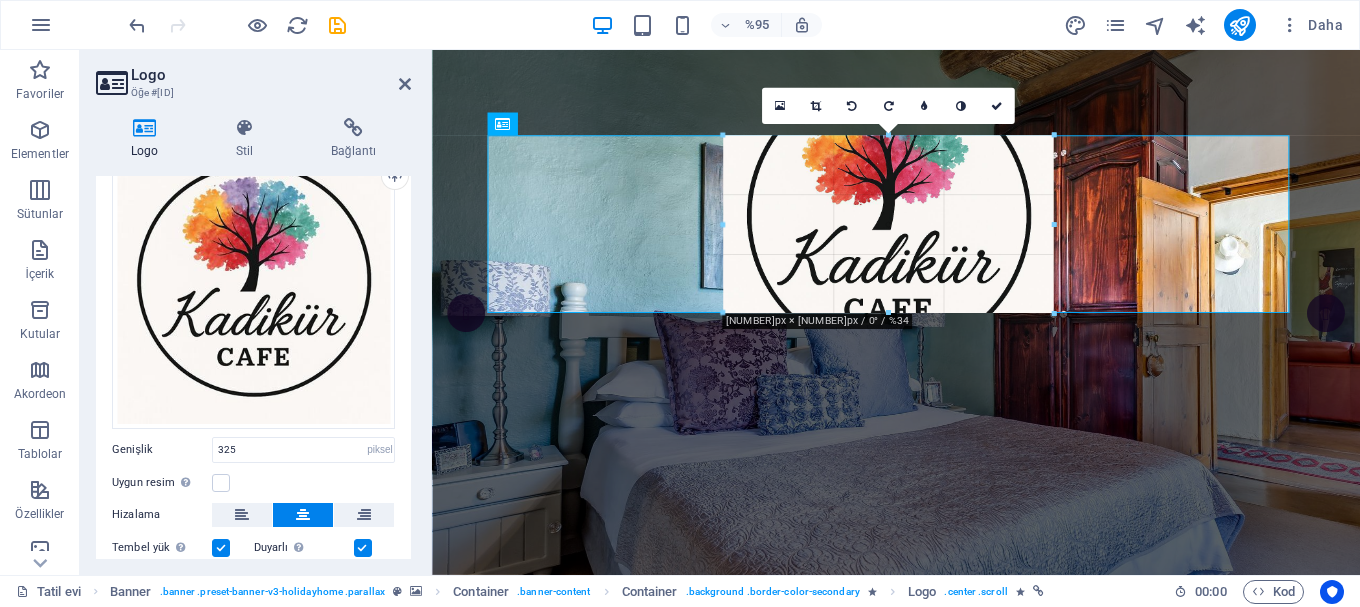 drag, startPoint x: 731, startPoint y: 132, endPoint x: 731, endPoint y: 120, distance: 12 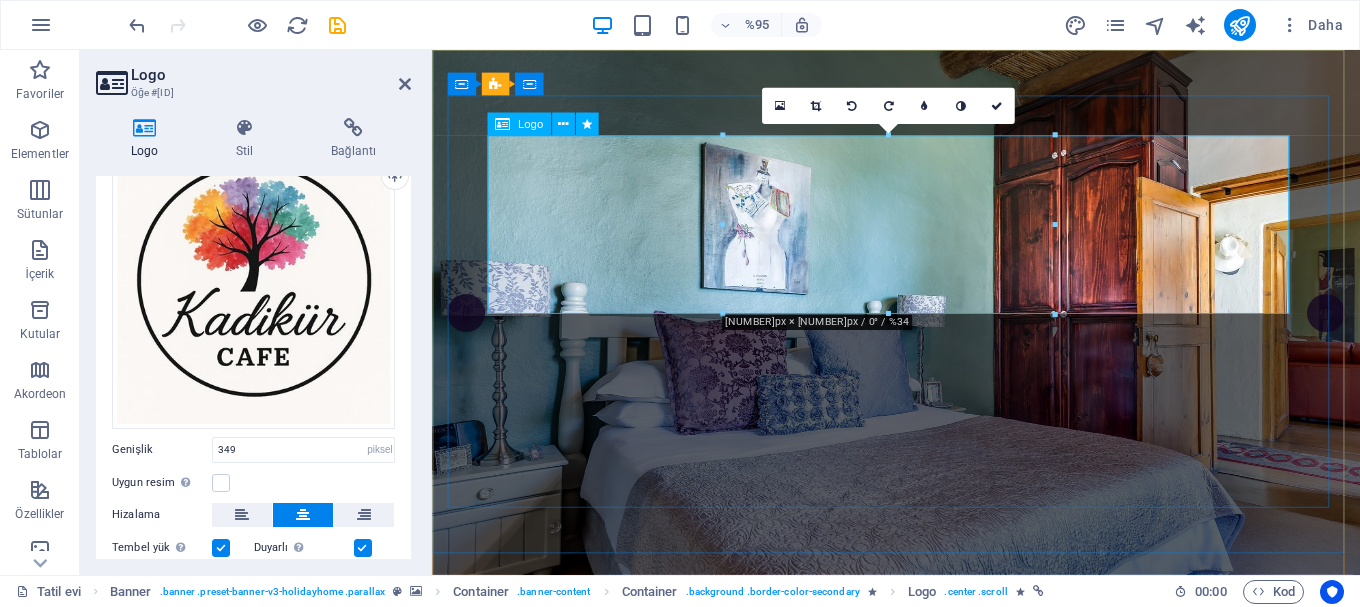 click at bounding box center (921, 901) 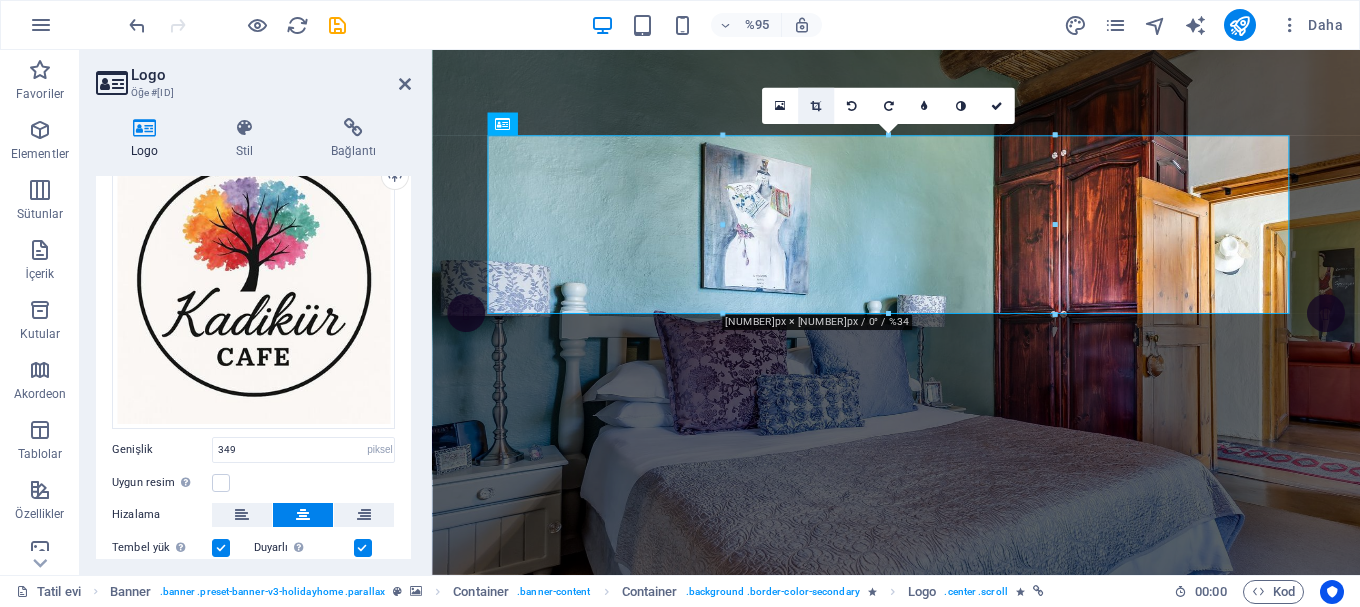 click at bounding box center (816, 105) 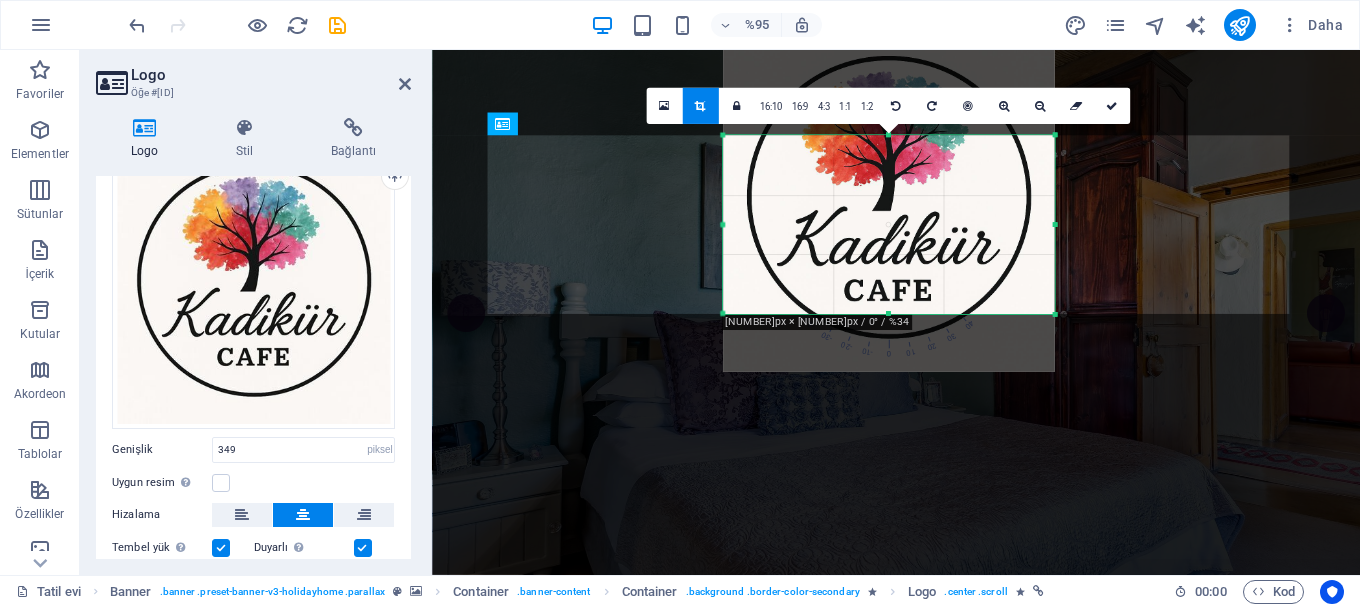 drag, startPoint x: 851, startPoint y: 273, endPoint x: 852, endPoint y: 249, distance: 24.020824 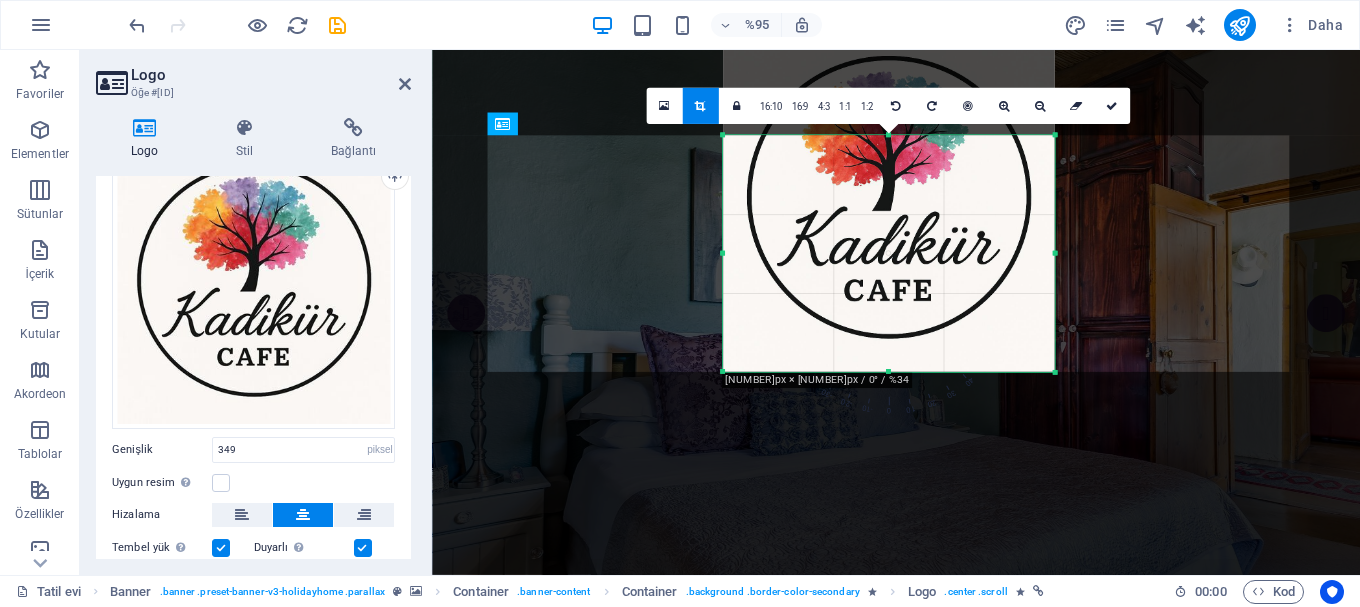 drag, startPoint x: 1055, startPoint y: 317, endPoint x: 1053, endPoint y: 375, distance: 58.034473 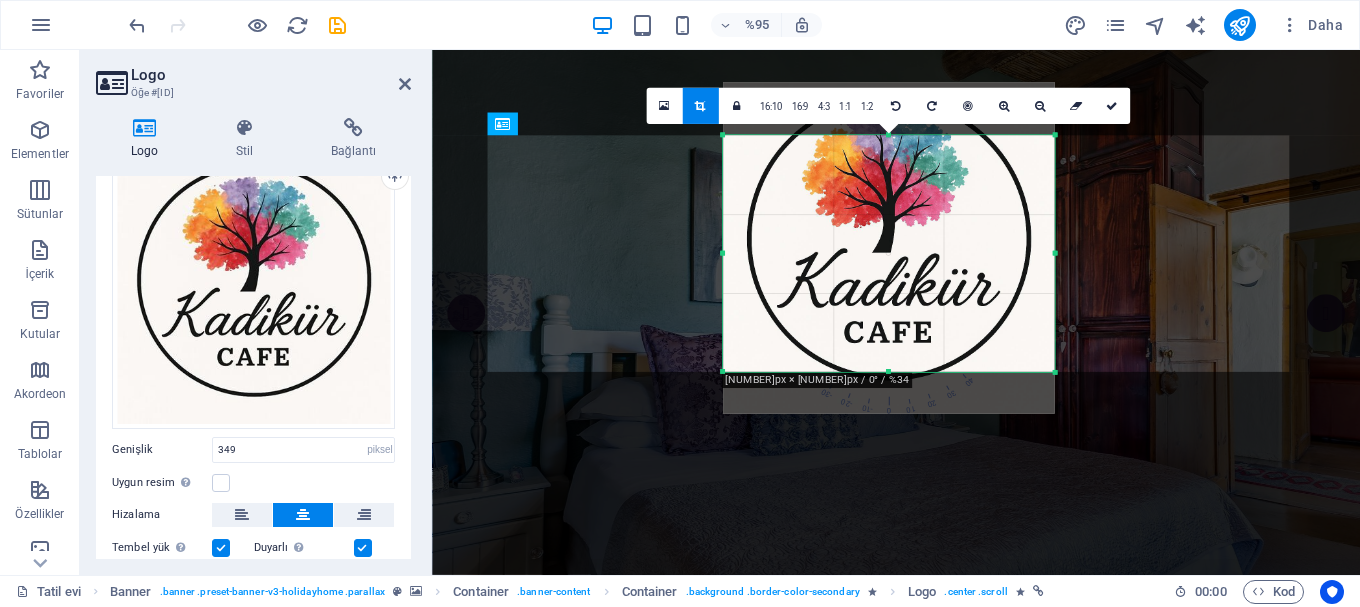 drag, startPoint x: 964, startPoint y: 245, endPoint x: 958, endPoint y: 286, distance: 41.4367 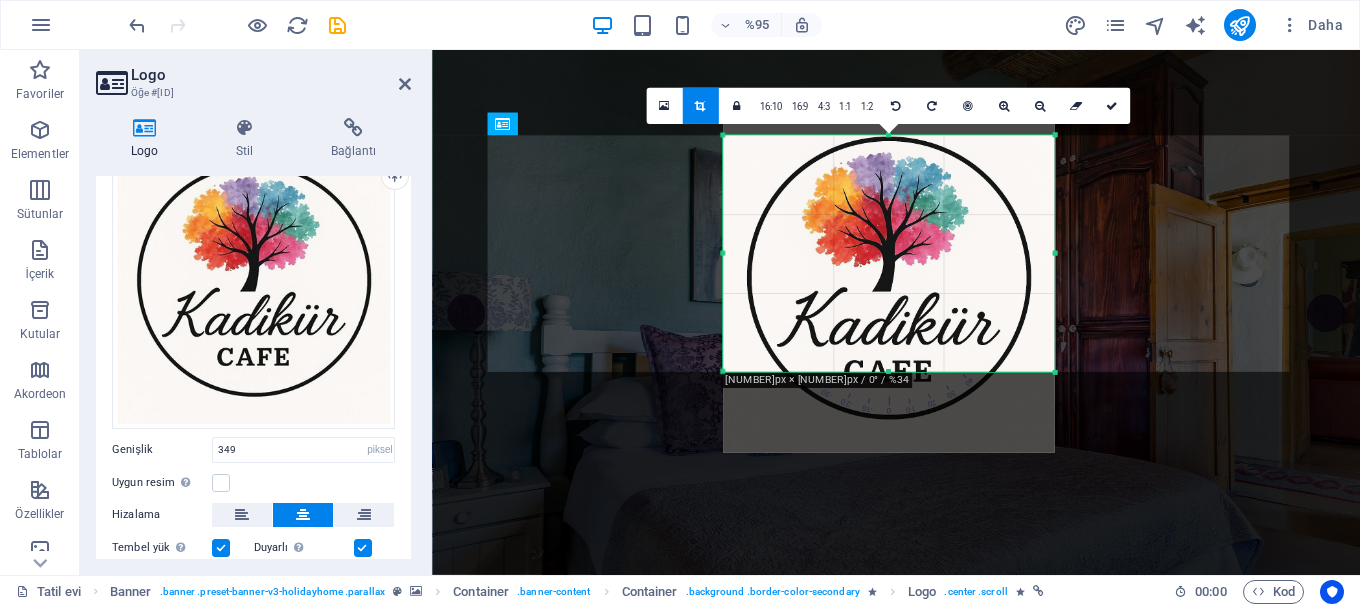 drag, startPoint x: 944, startPoint y: 232, endPoint x: 946, endPoint y: 255, distance: 23.086792 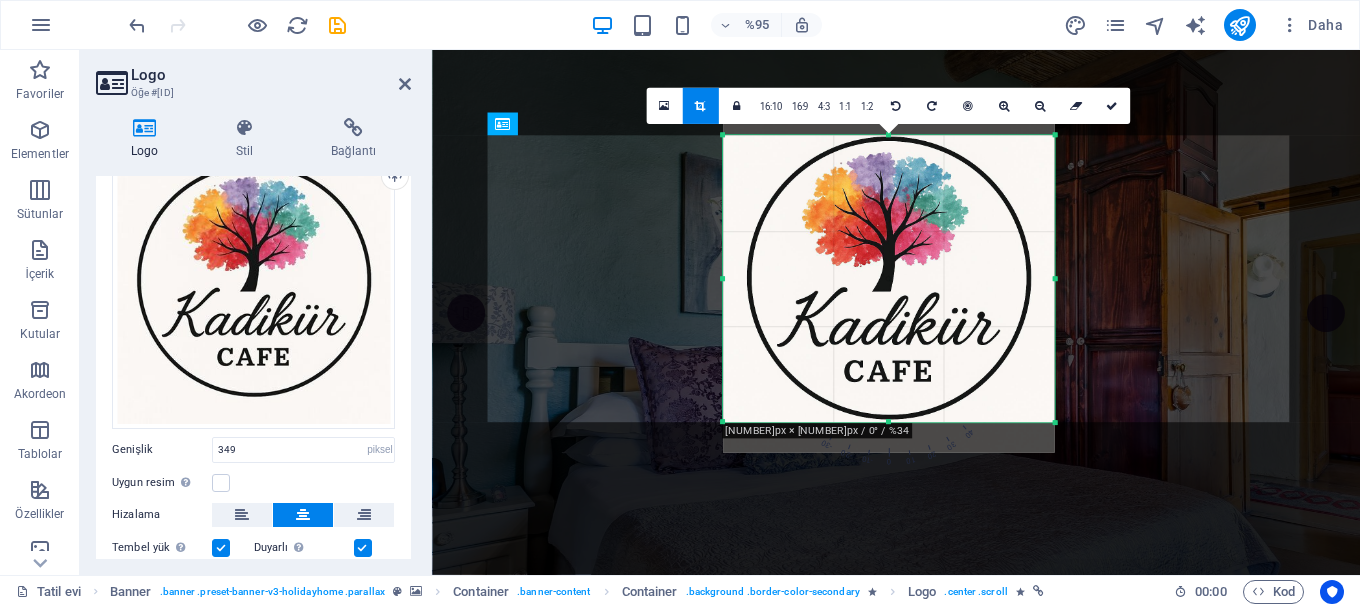 drag, startPoint x: 1053, startPoint y: 375, endPoint x: 1052, endPoint y: 428, distance: 53.009434 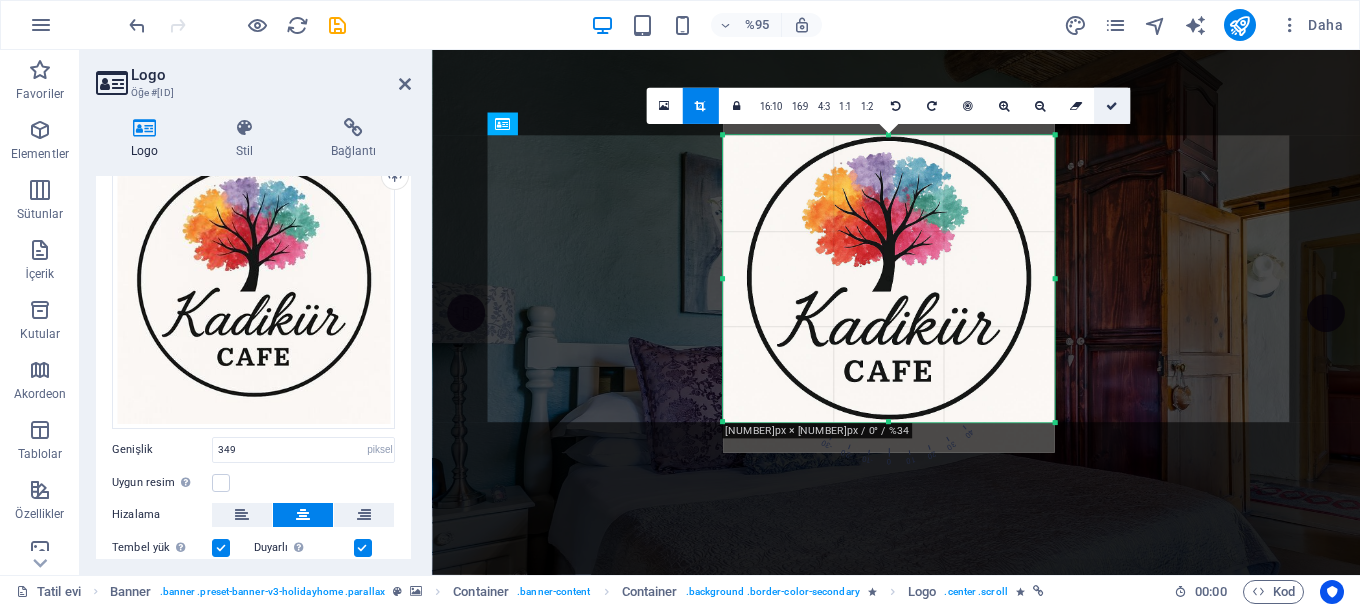 click at bounding box center [1112, 105] 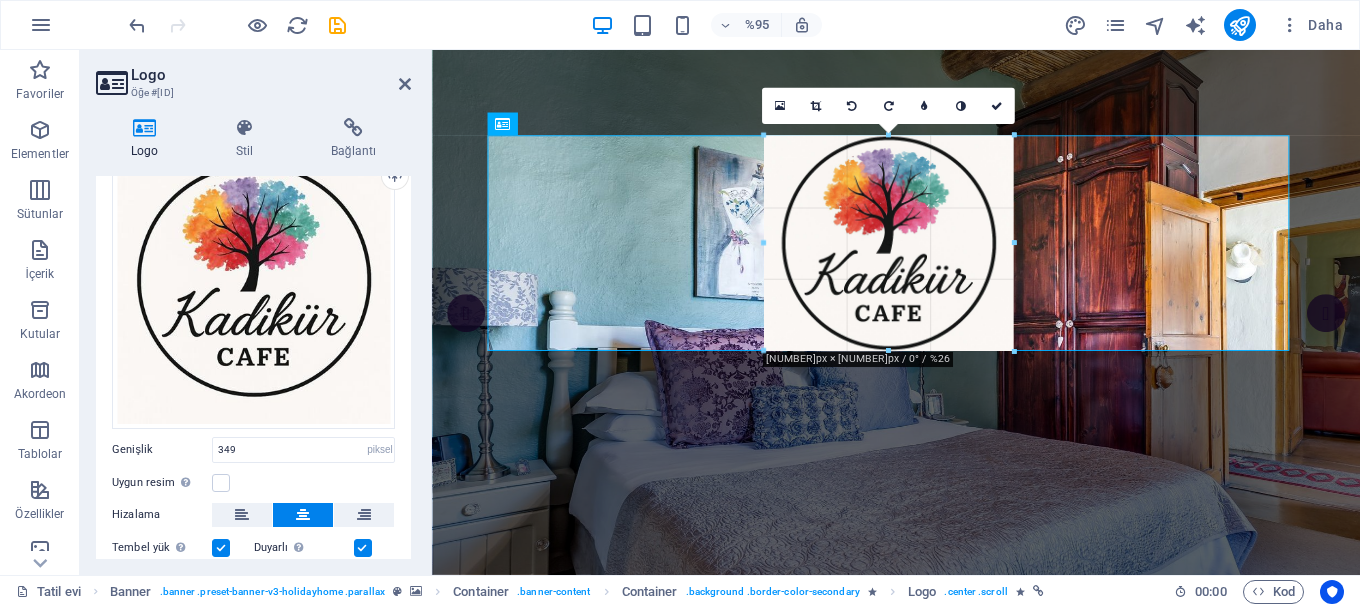 drag, startPoint x: 1052, startPoint y: 423, endPoint x: 966, endPoint y: 294, distance: 155.03871 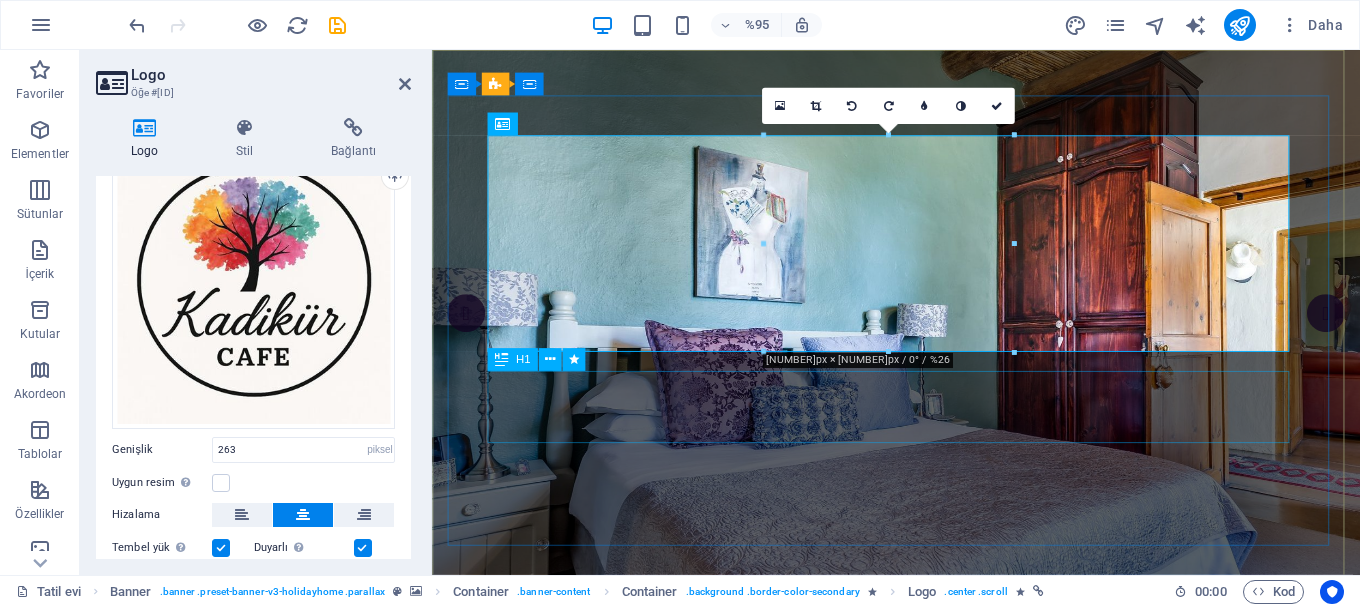 drag, startPoint x: 1130, startPoint y: 396, endPoint x: 1448, endPoint y: 381, distance: 318.35358 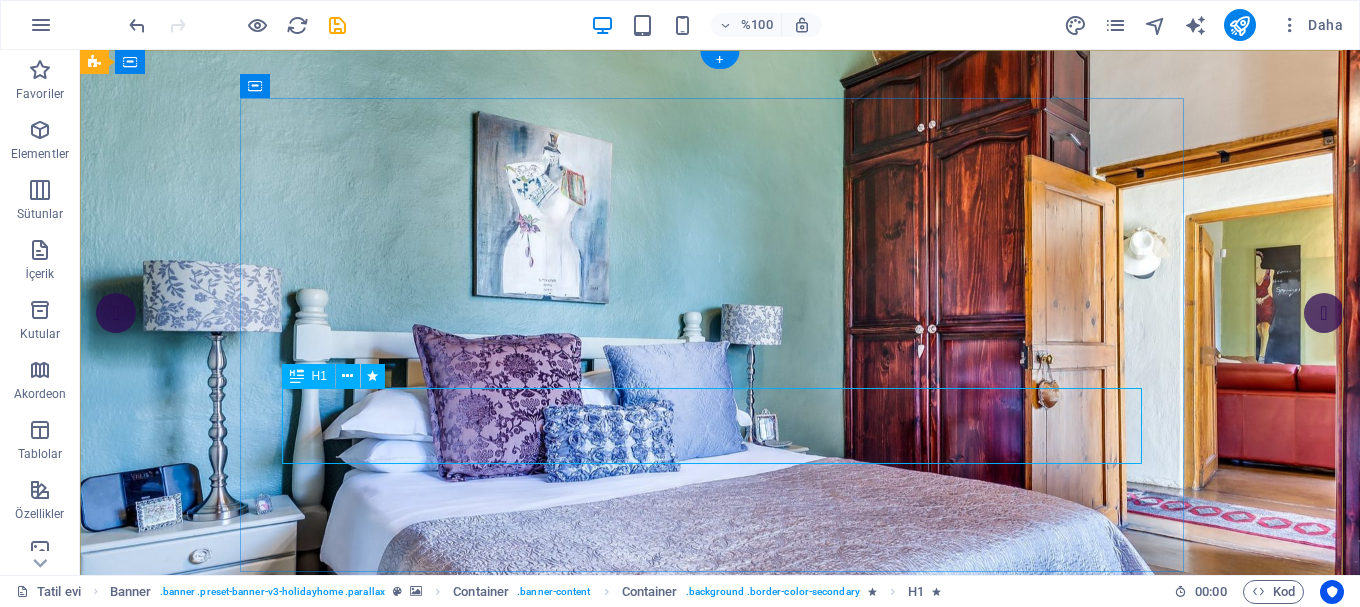 click on "Kiralık daireler" at bounding box center (720, 1109) 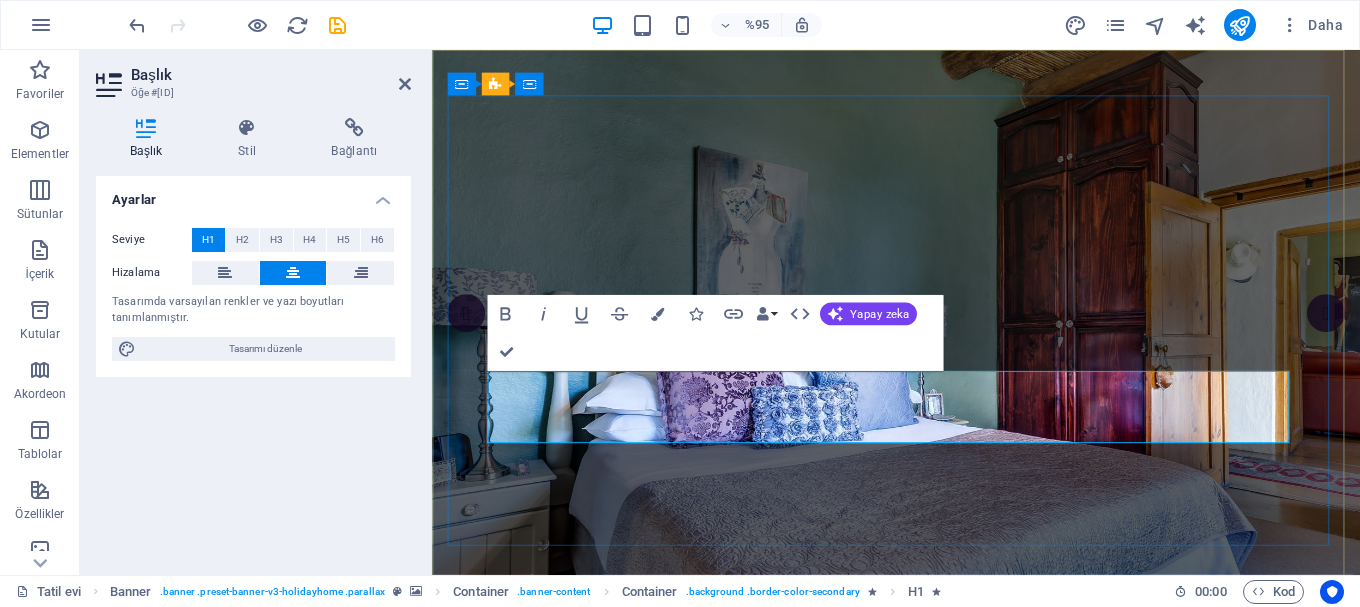 type 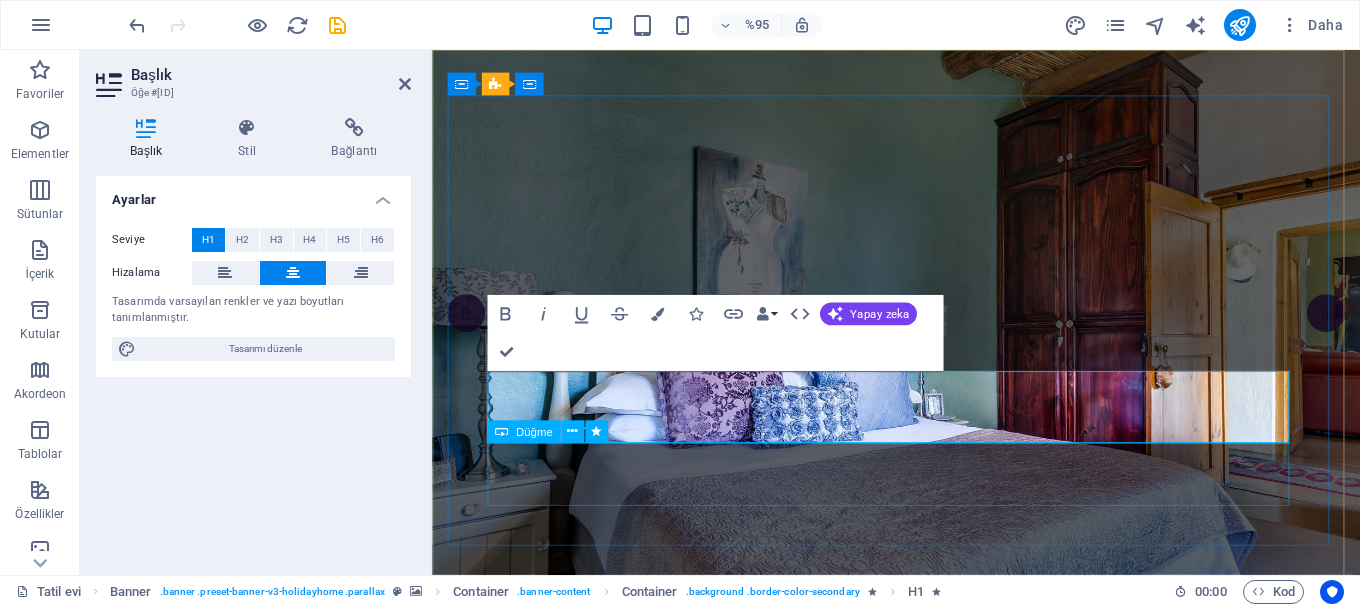 click on "Daire Kiralamak" at bounding box center [921, 1188] 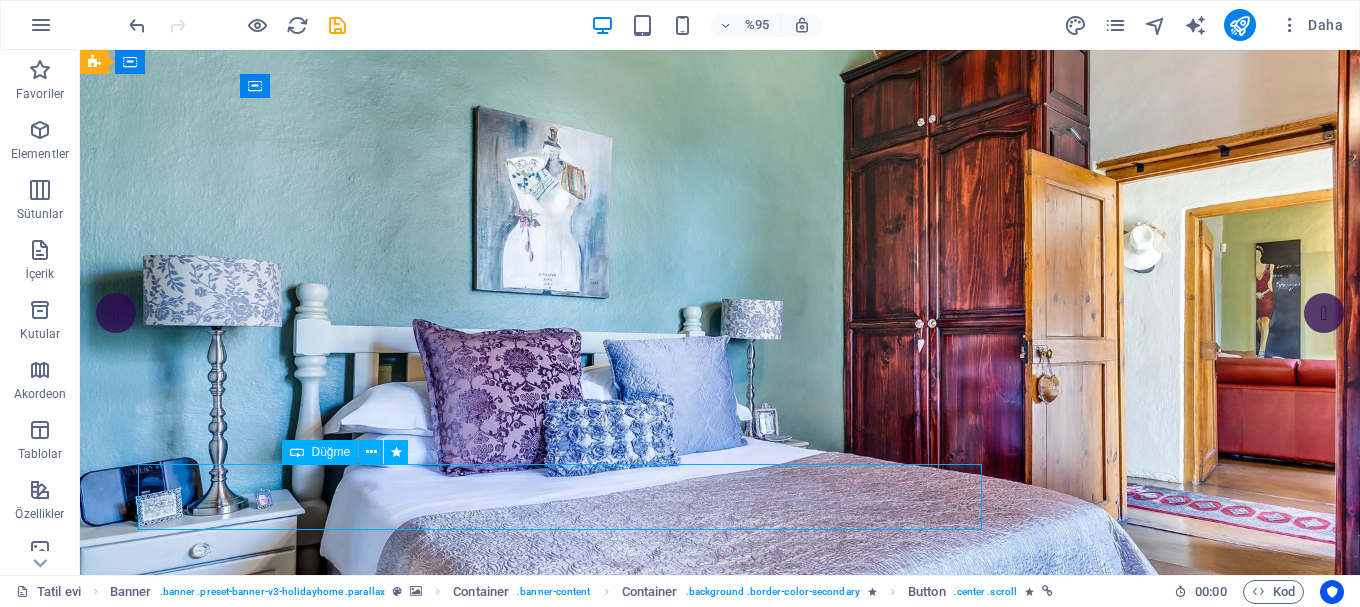 click on "Daire Kiralamak" at bounding box center (720, 1177) 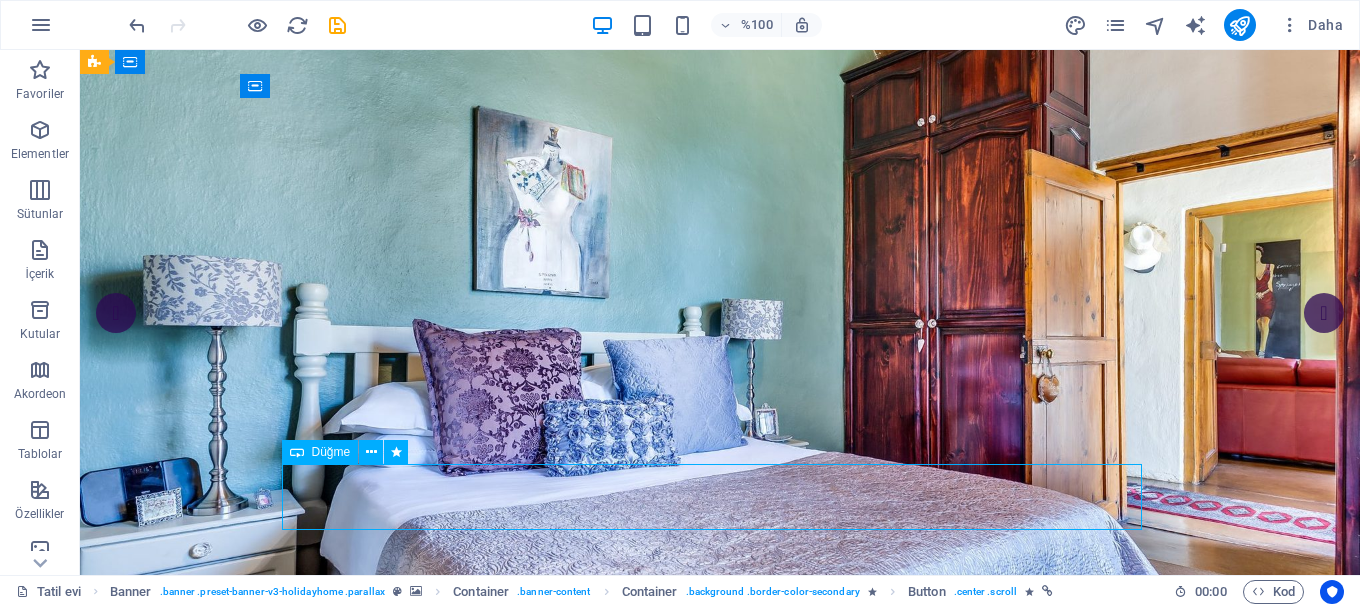click on "Daire Kiralamak" at bounding box center [720, 1177] 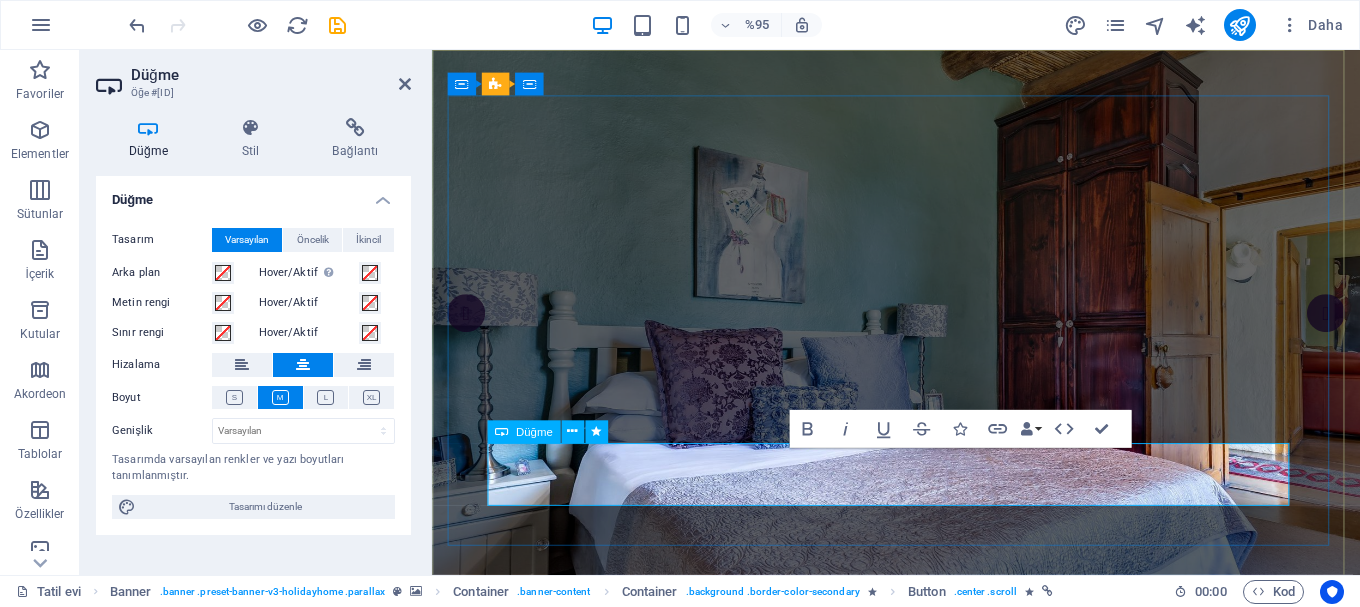 type 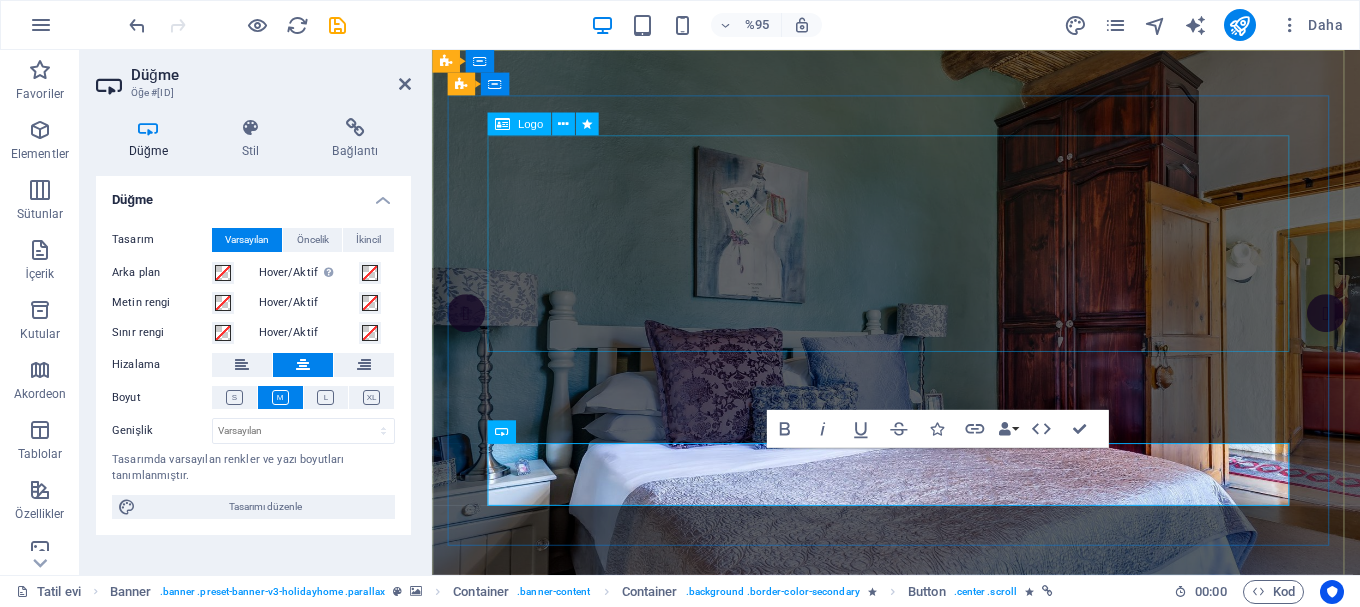 click at bounding box center (921, 945) 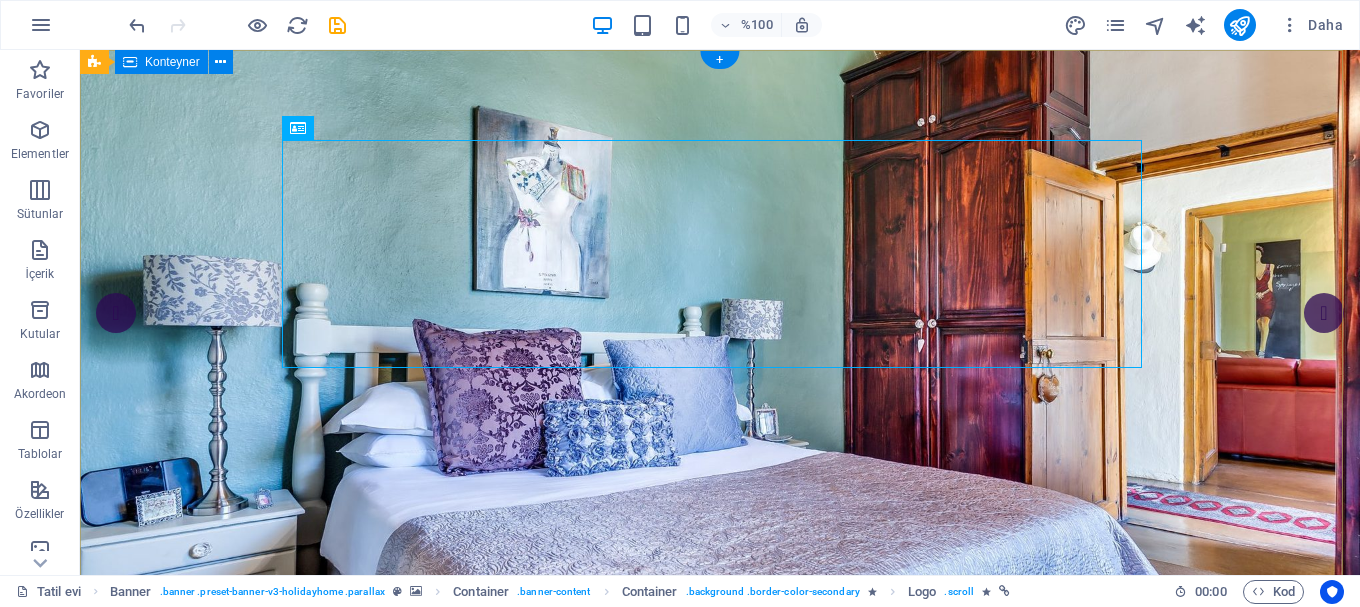 click on "Kadıkür Kafe Kahveni Al ve Eğlen!" at bounding box center [720, 1015] 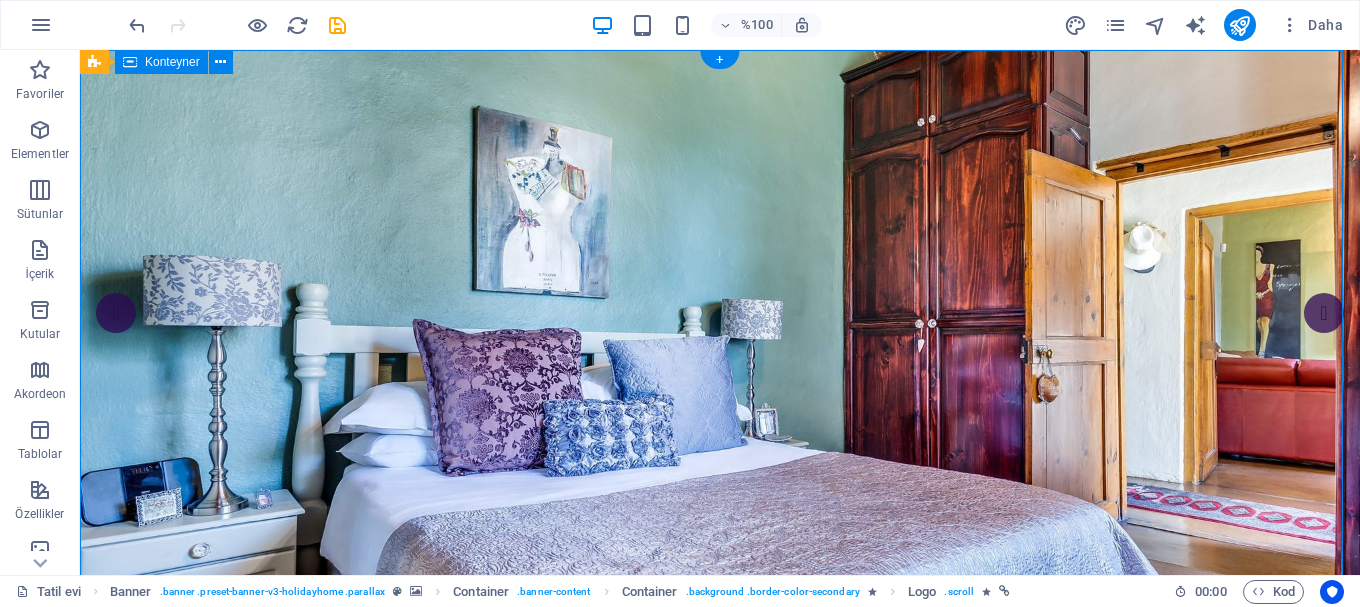 click on "Kadıkür Kafe Kahveni Al ve Eğlen!" at bounding box center (720, 1015) 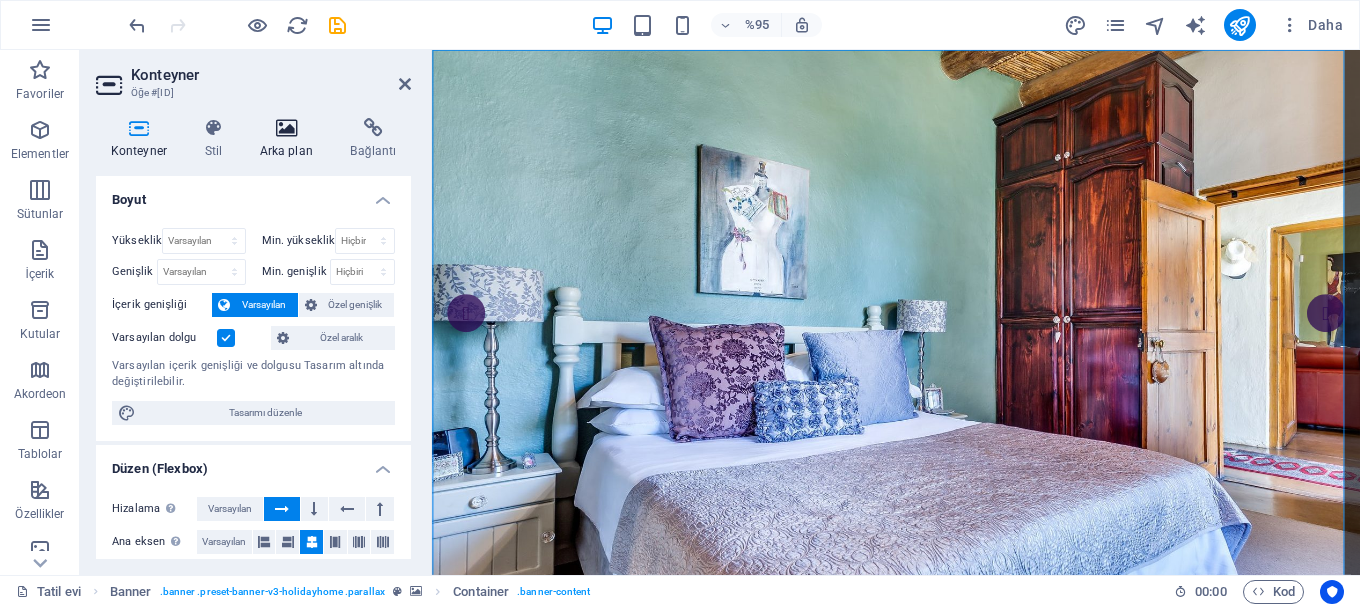click on "Arka plan" at bounding box center (290, 139) 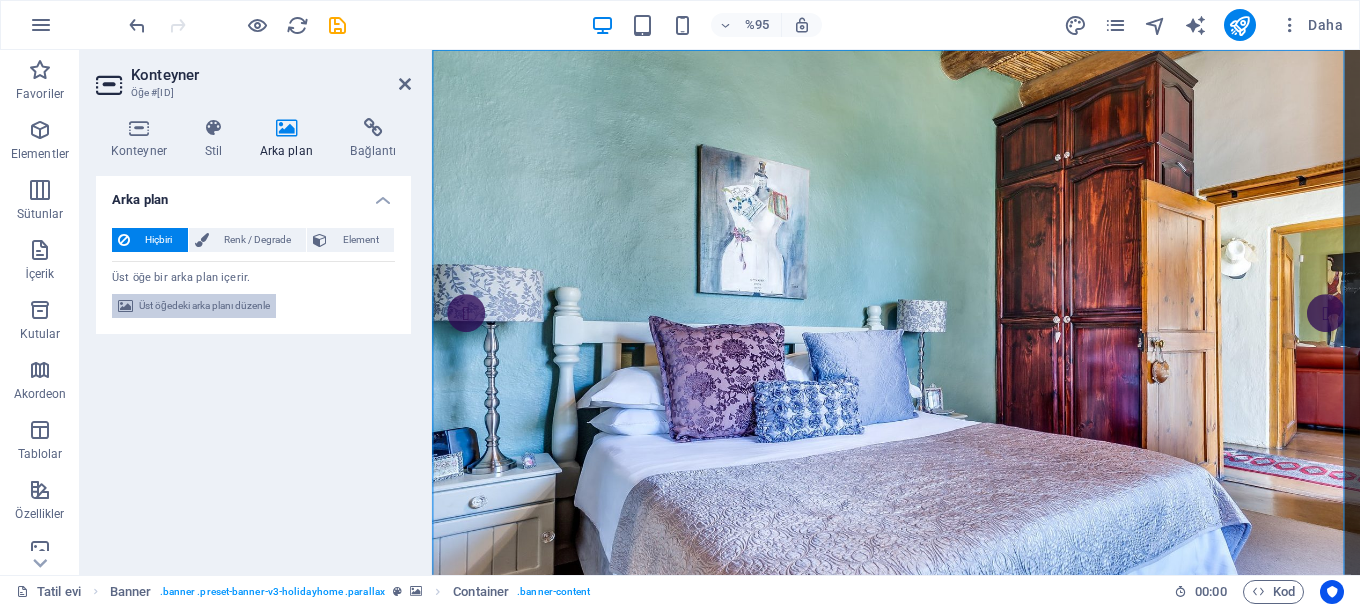 click on "Üst öğedeki arka planı düzenle" at bounding box center [204, 305] 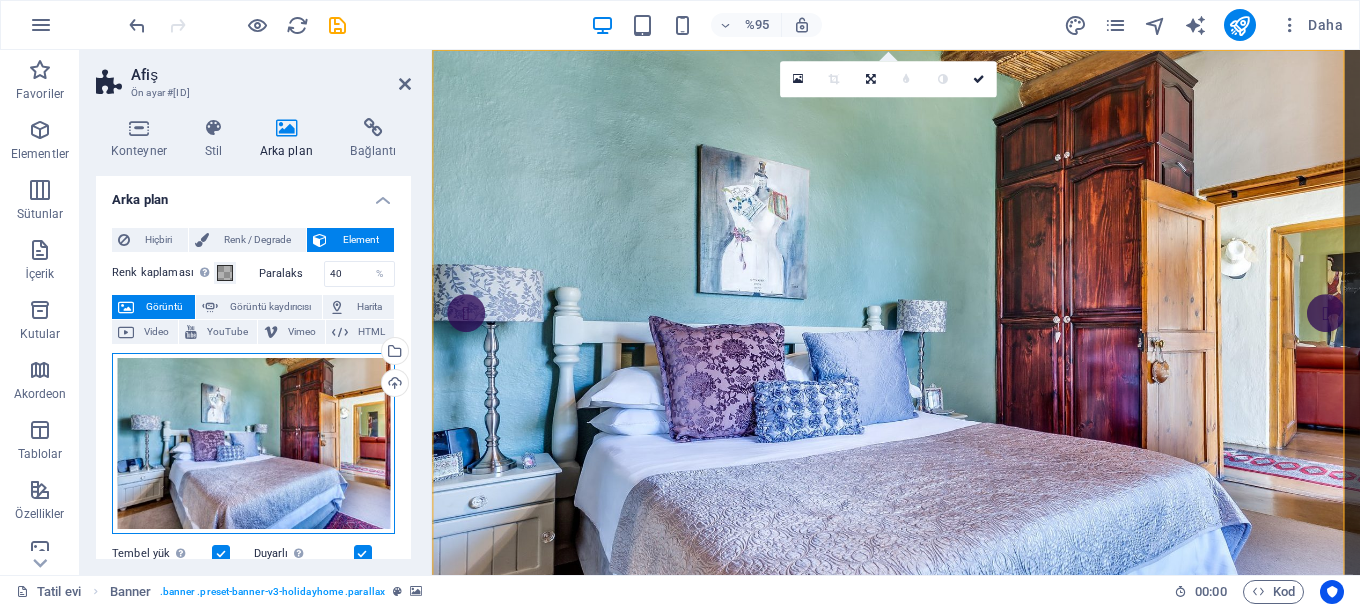 click on "Dosyaları buraya sürükleyin, dosyaları seçmek için tıklayın veya  Dosyalar'dan veya ücretsiz stok fotoğraf ve videolarımızdan dosyaları seçin" at bounding box center (253, 443) 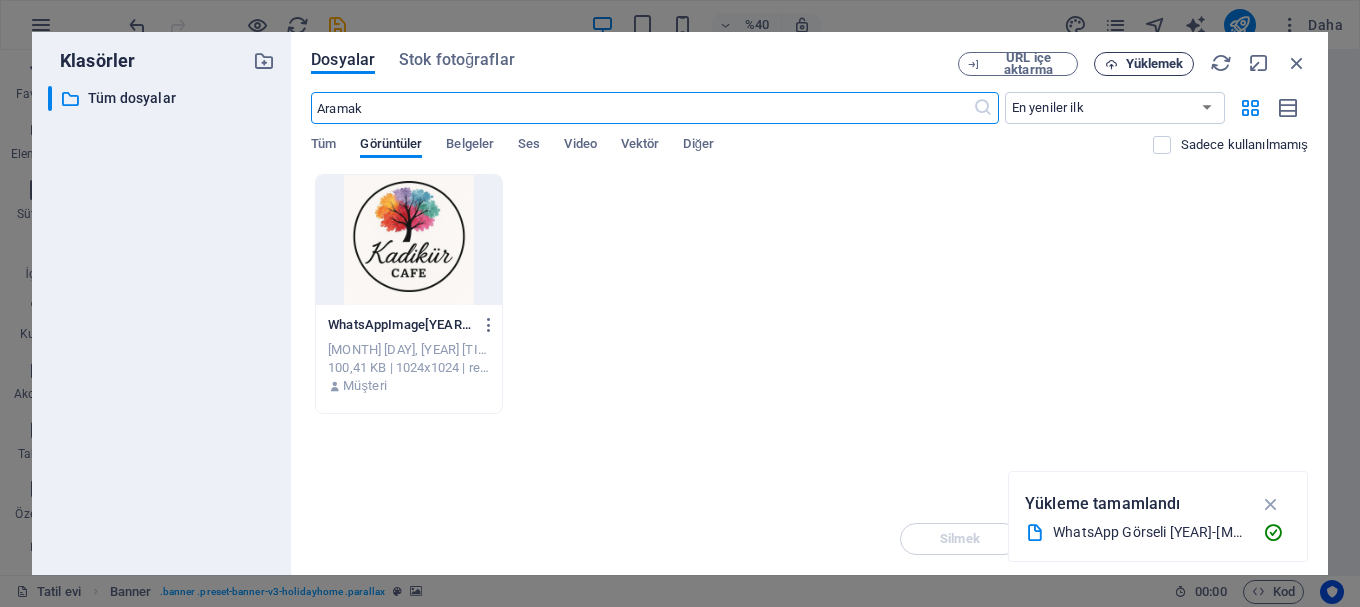 click on "Yüklemek" at bounding box center [1155, 63] 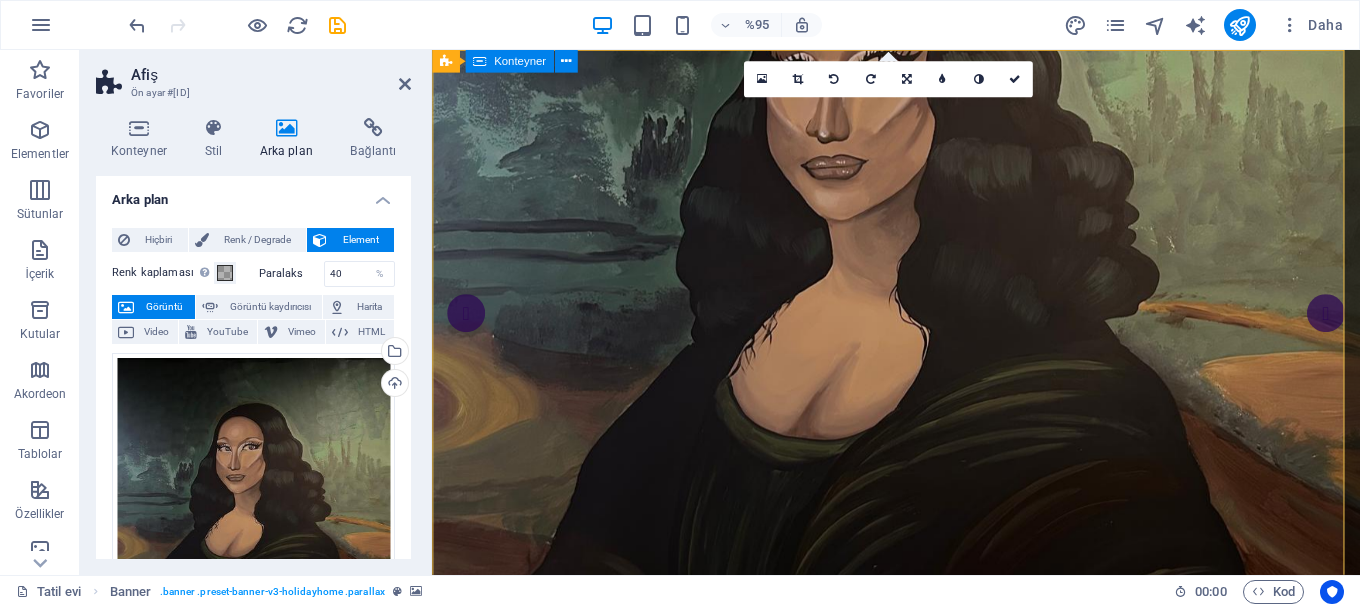 click on "Kadıkür Kafe Kahveni Al ve Eğlen!" at bounding box center (920, 1026) 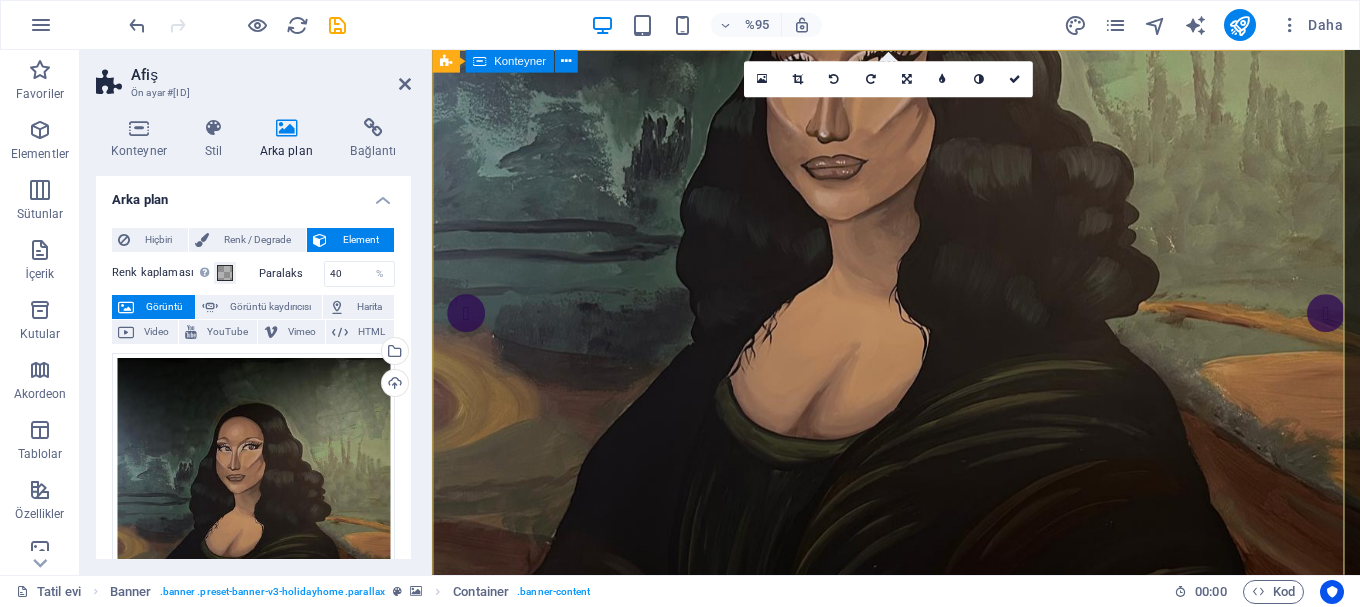 click on "Kadıkür Kafe Kahveni Al ve Eğlen!" at bounding box center (920, 1026) 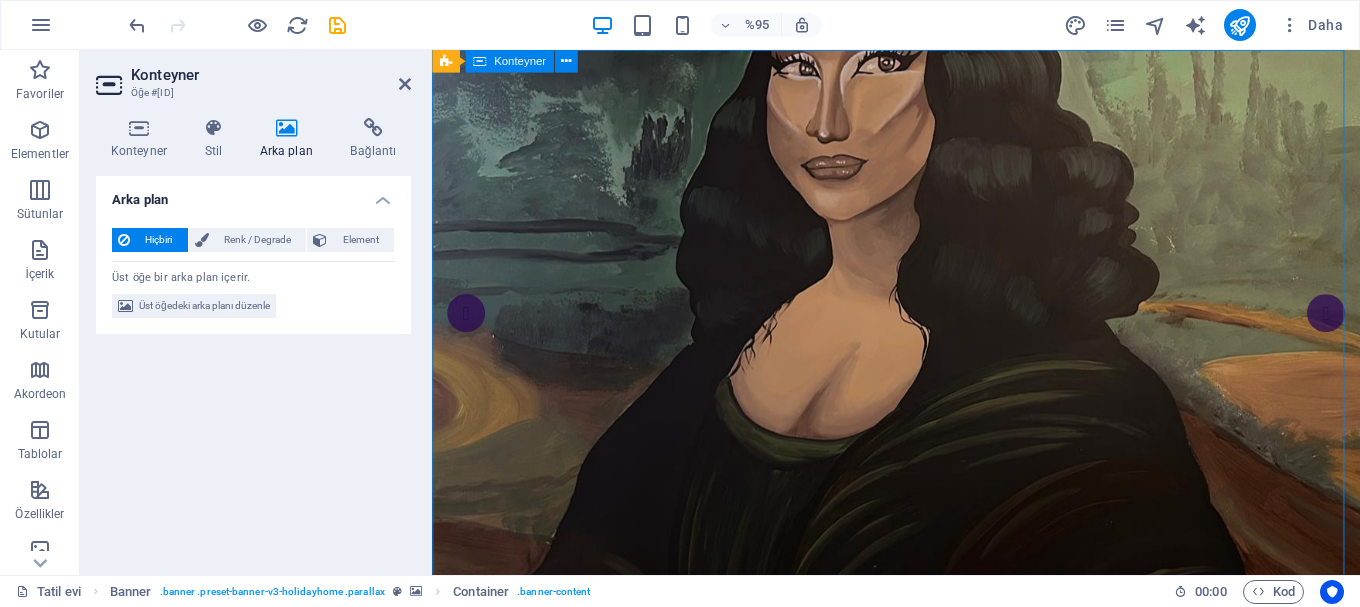 drag, startPoint x: 686, startPoint y: 72, endPoint x: 687, endPoint y: 97, distance: 25.019993 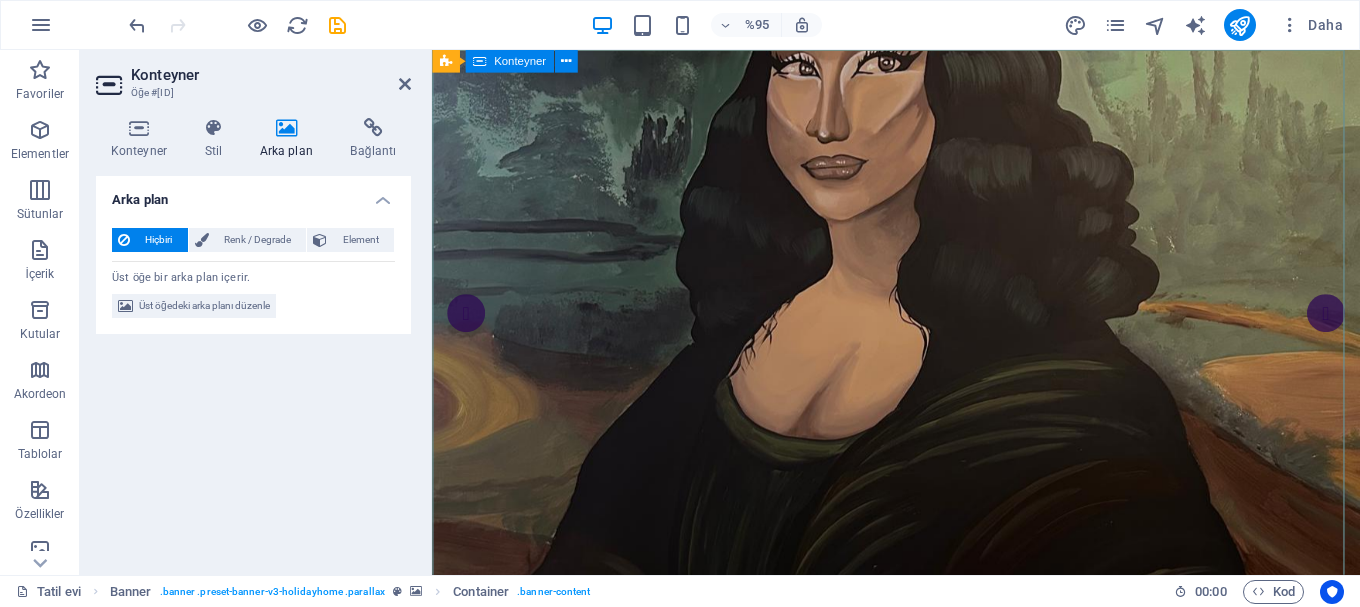 click on "Kadıkür Kafe Kahveni Al ve Eğlen!" at bounding box center (920, 1026) 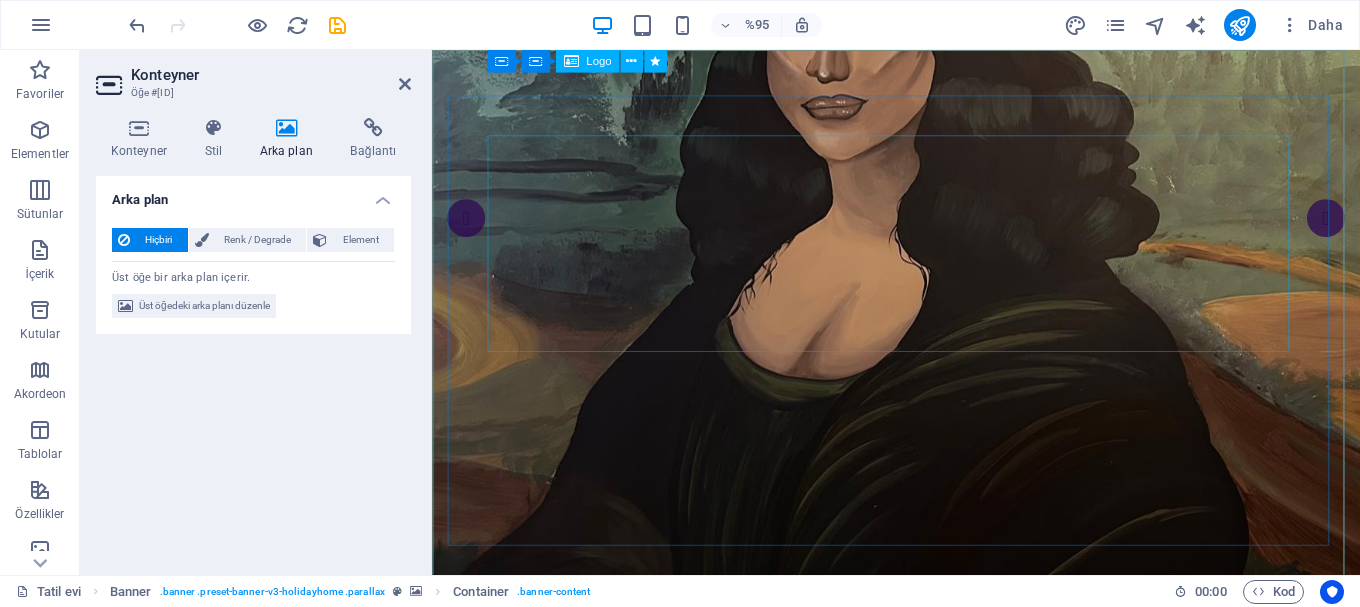 scroll, scrollTop: 0, scrollLeft: 0, axis: both 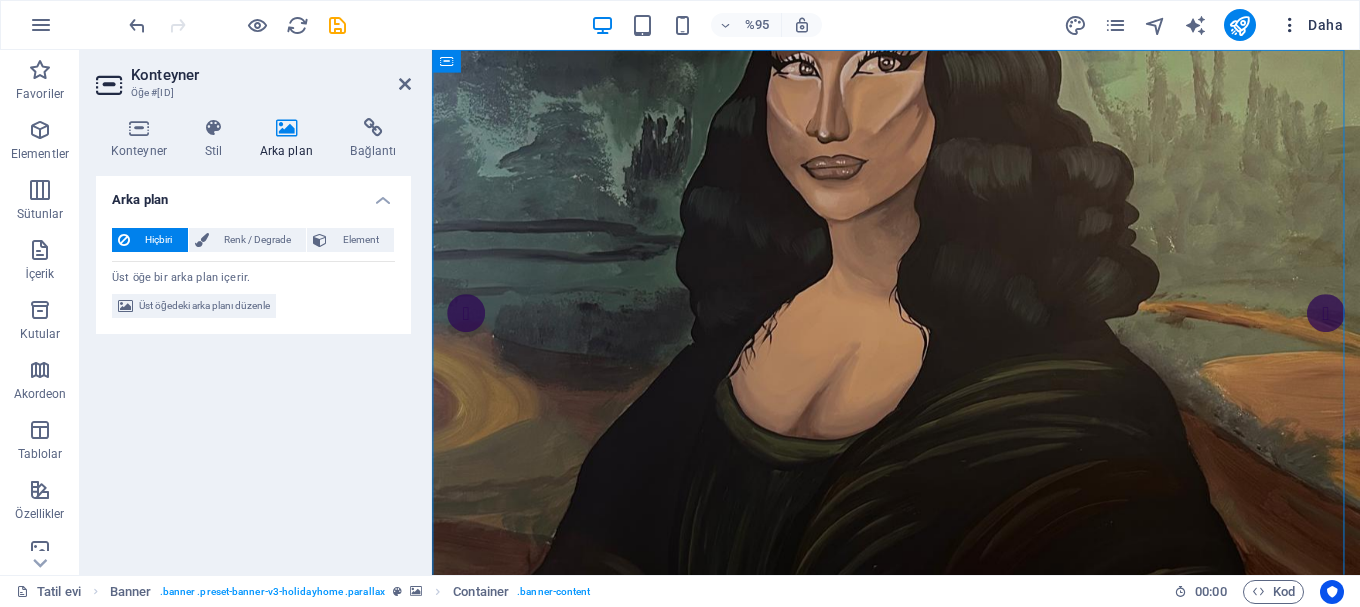 click on "Daha" at bounding box center [1311, 25] 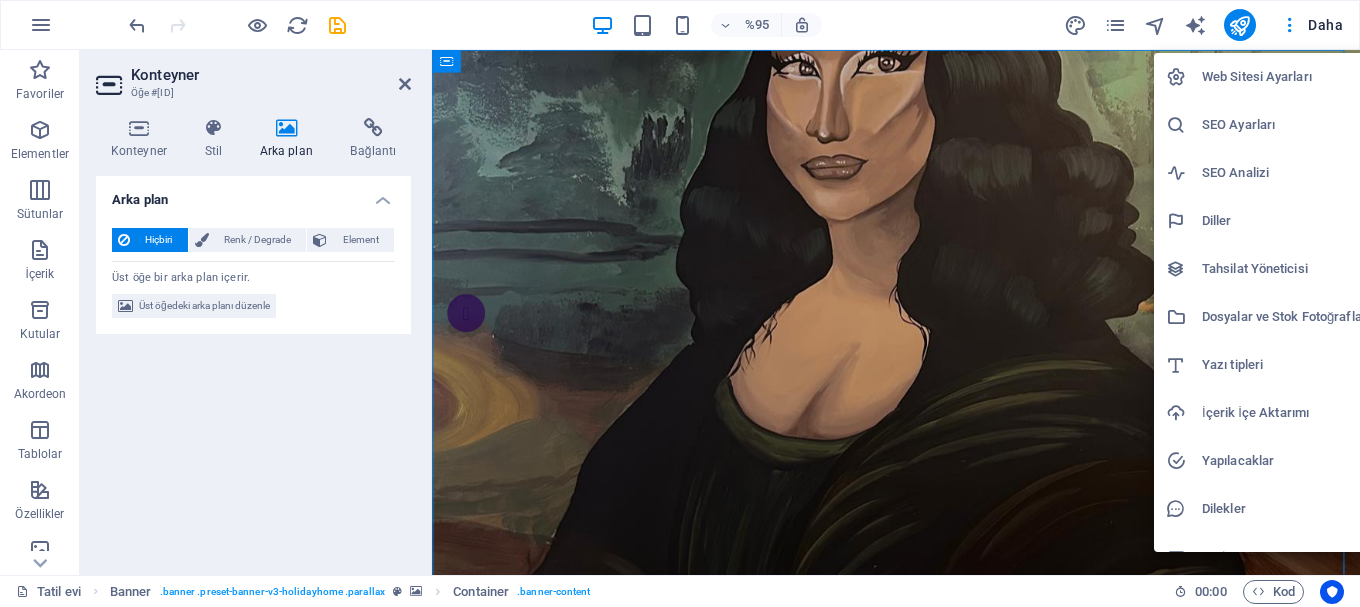 click at bounding box center [680, 303] 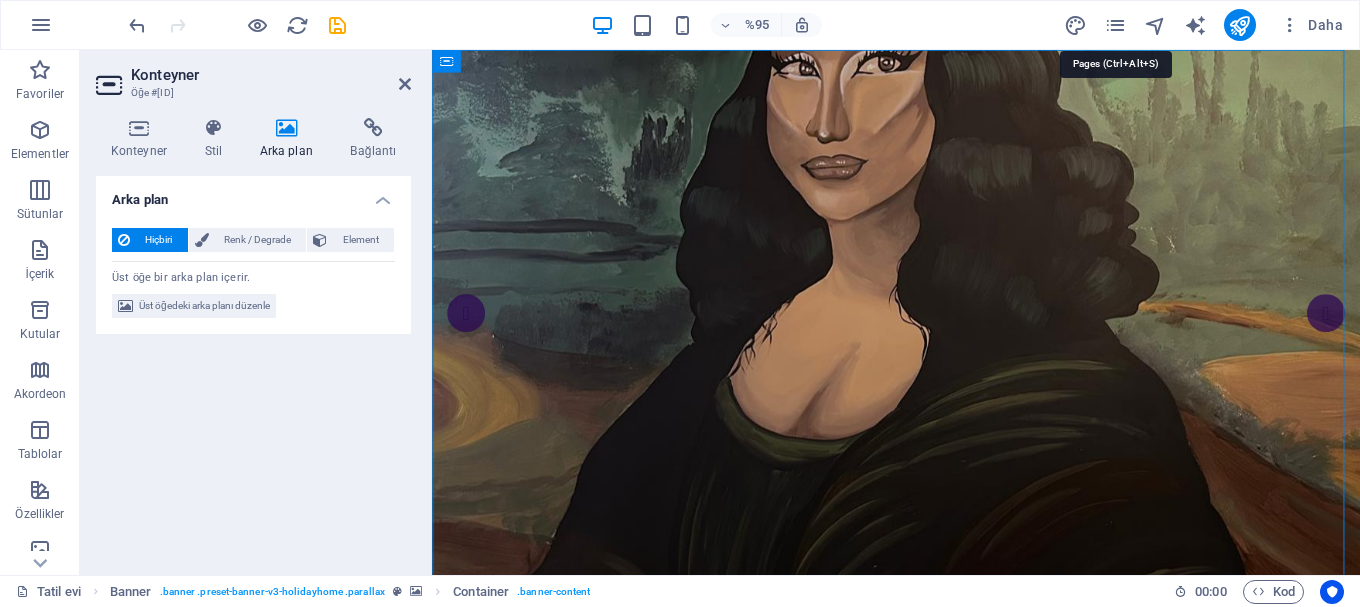 click on "Daha" at bounding box center (1207, 25) 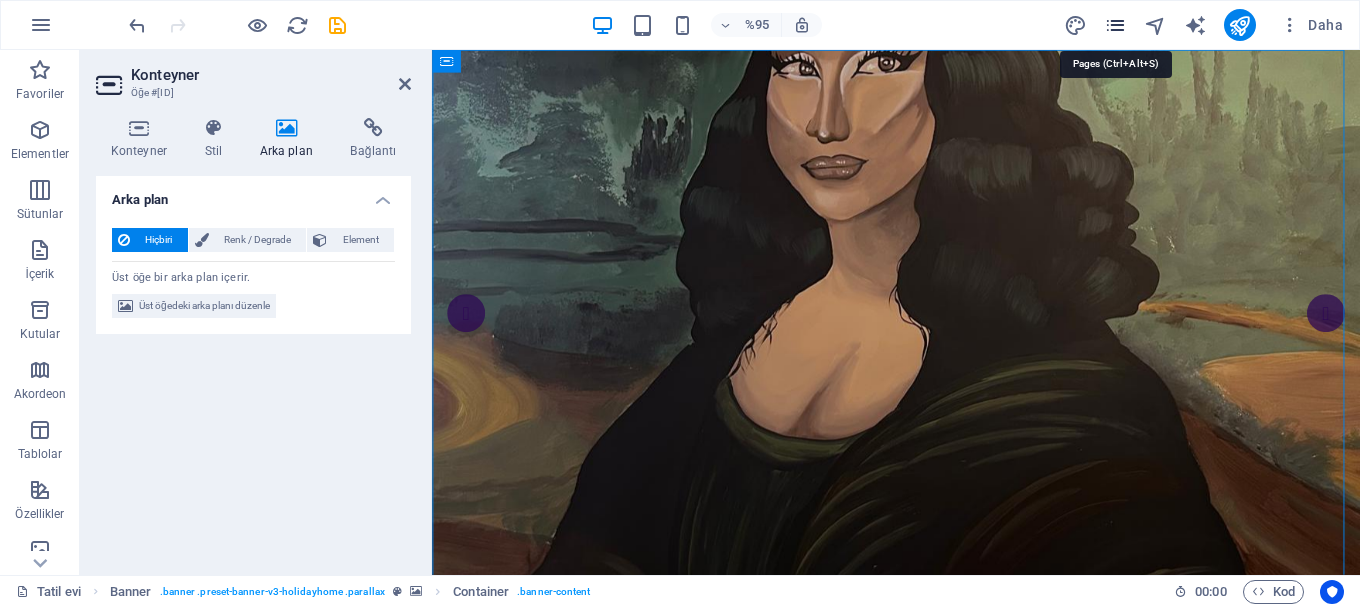click at bounding box center [1115, 25] 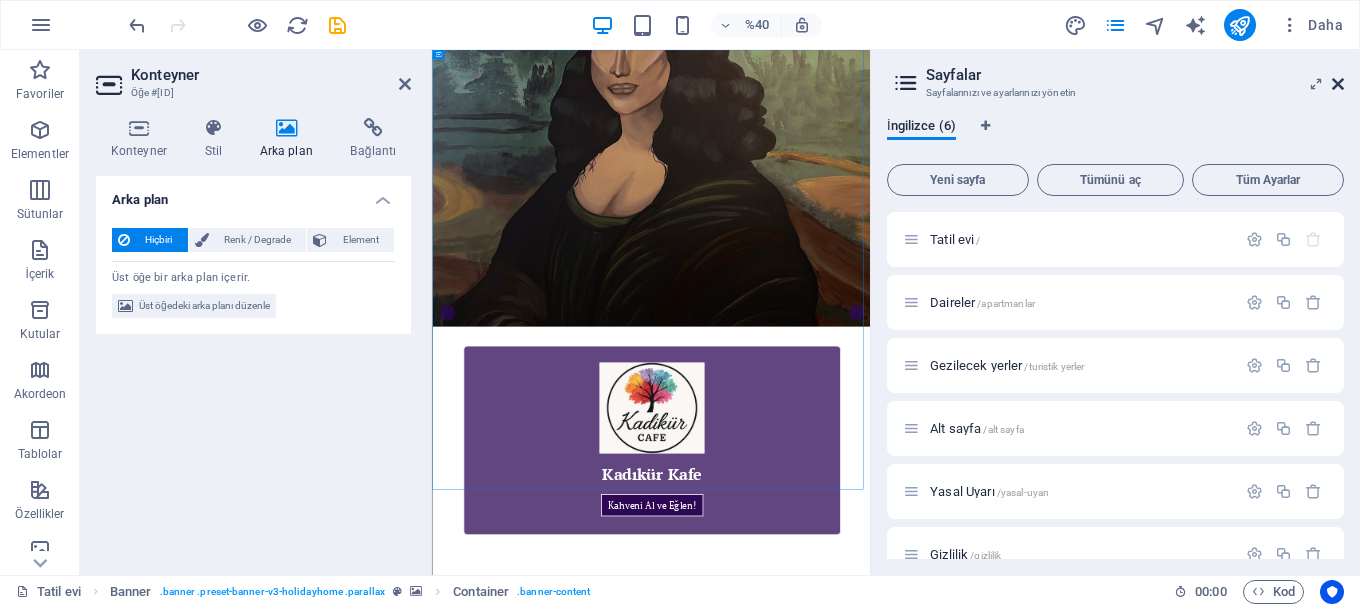 click at bounding box center (1338, 84) 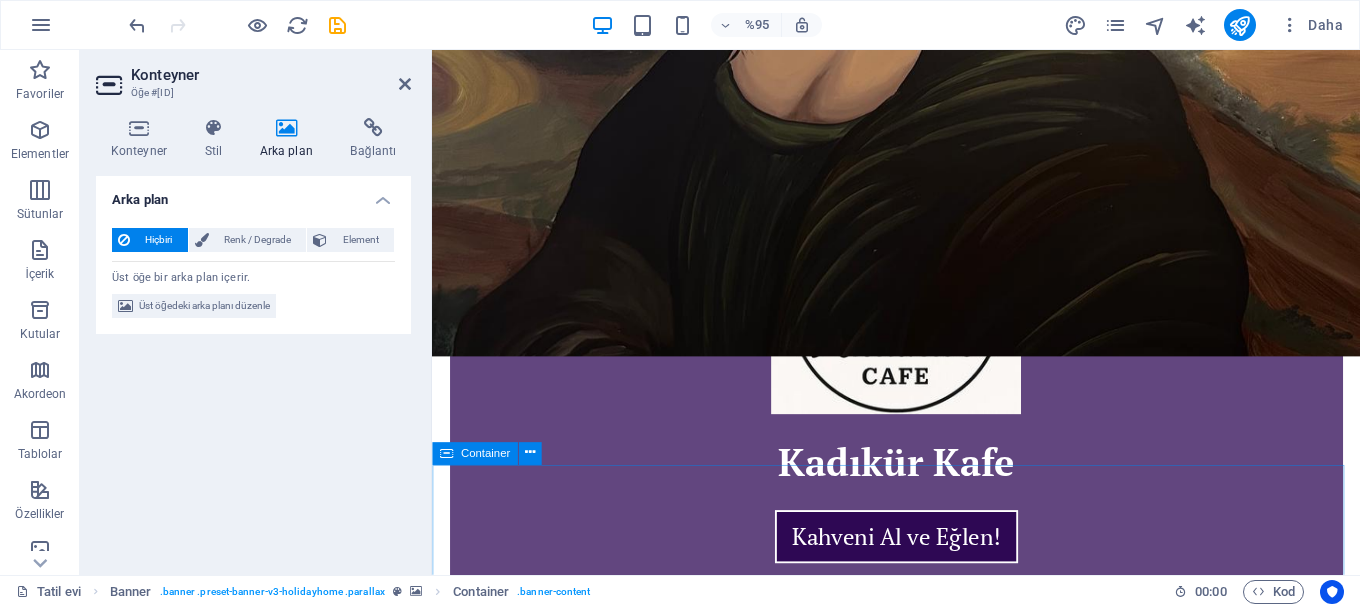 scroll, scrollTop: 900, scrollLeft: 0, axis: vertical 